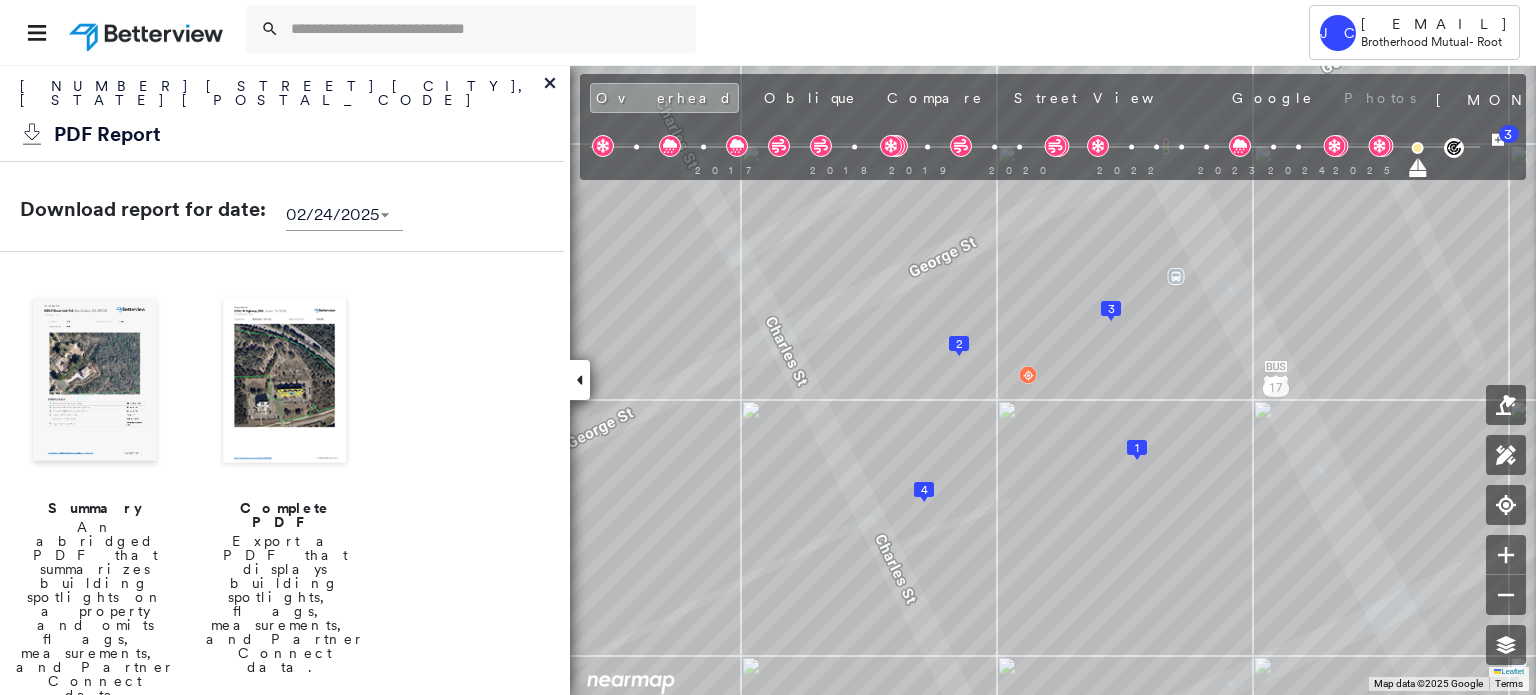 scroll, scrollTop: 0, scrollLeft: 0, axis: both 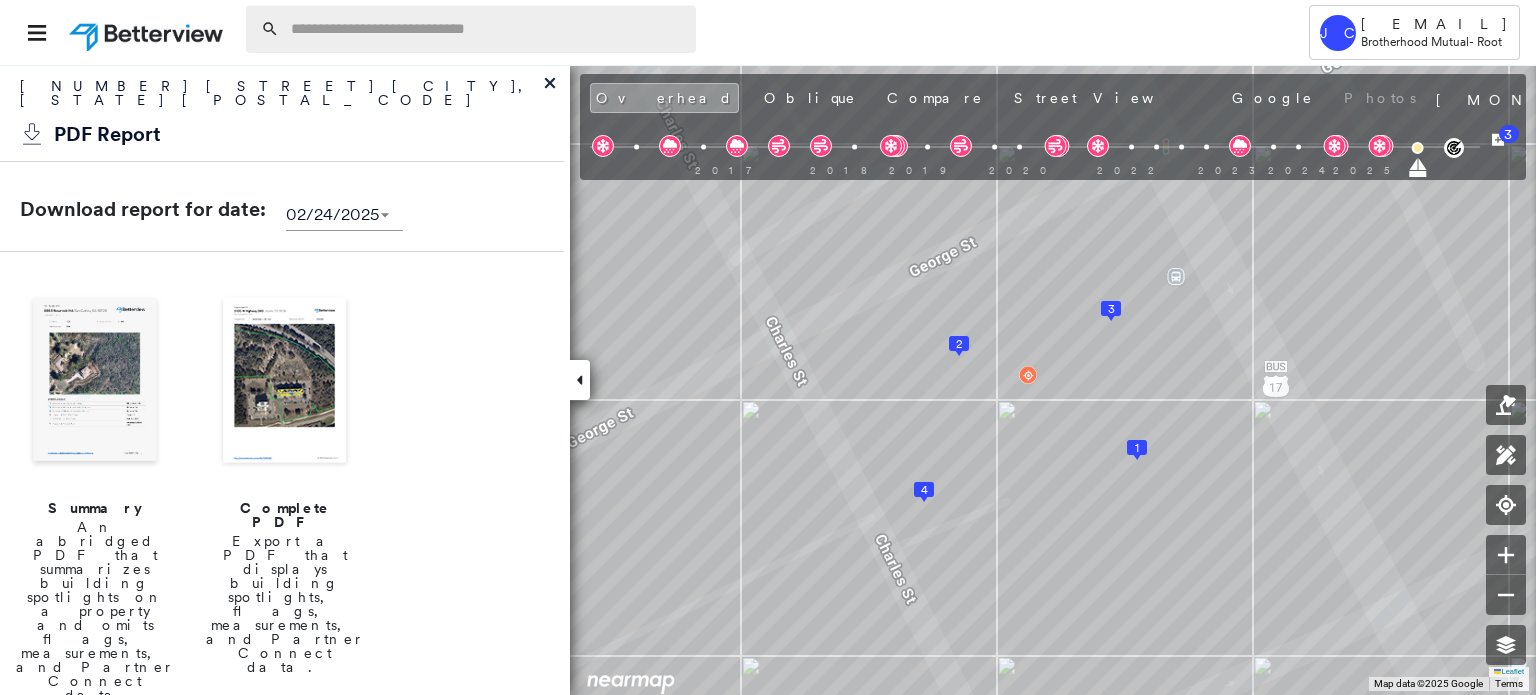 click at bounding box center [487, 29] 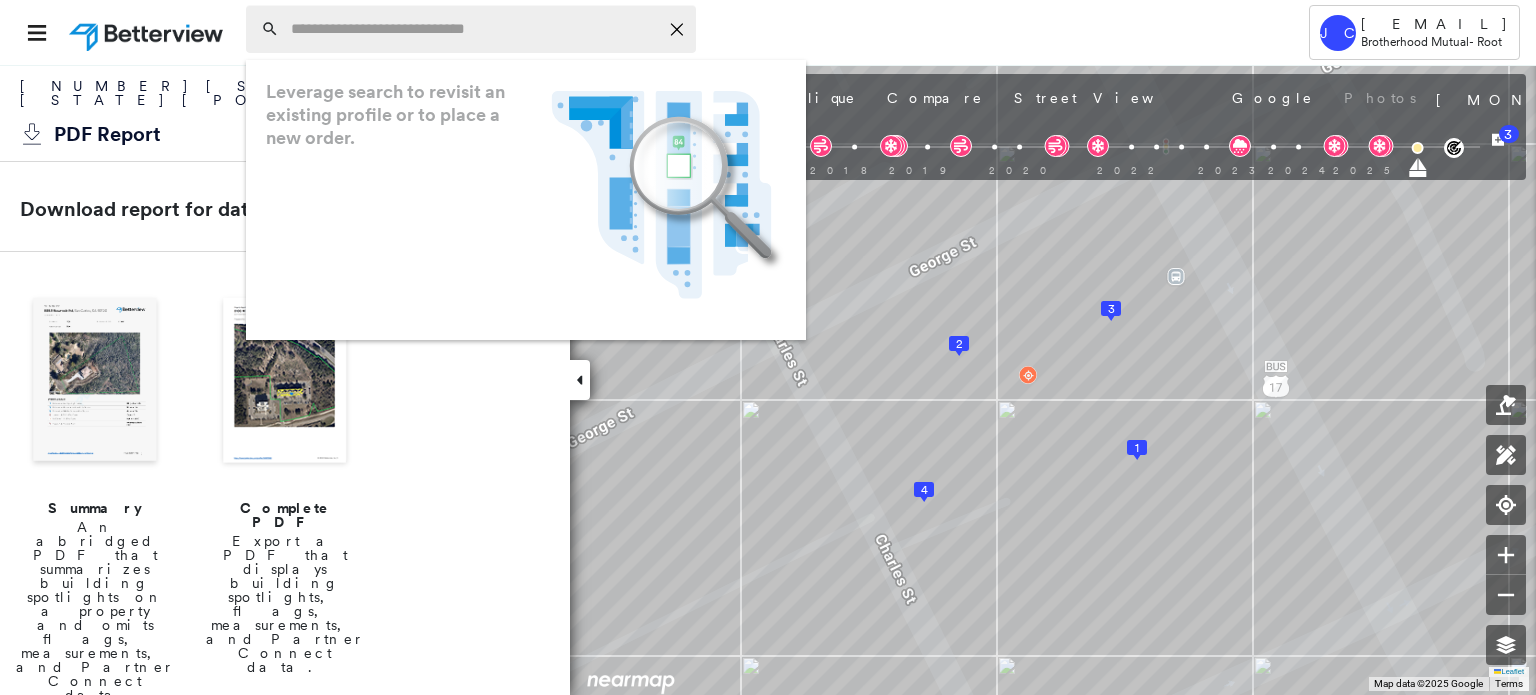 paste on "**********" 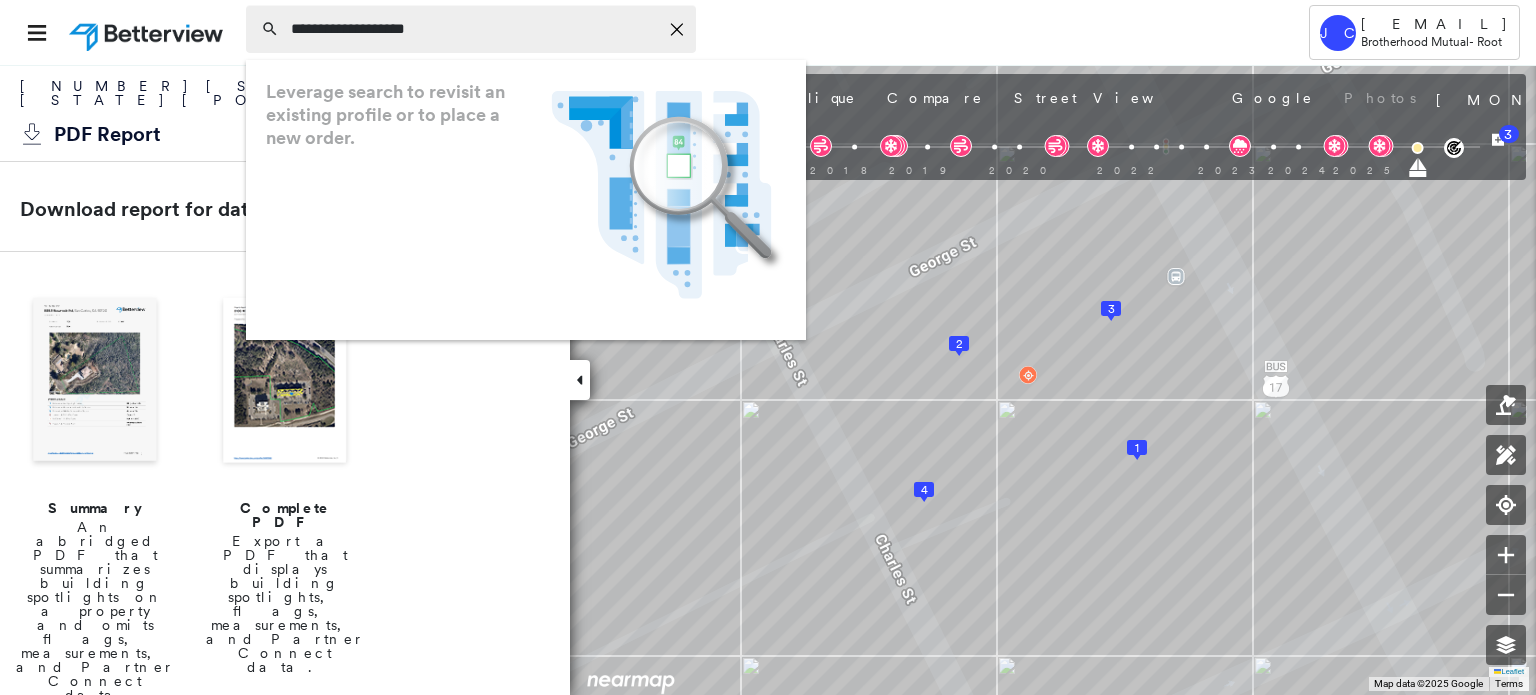 paste on "**********" 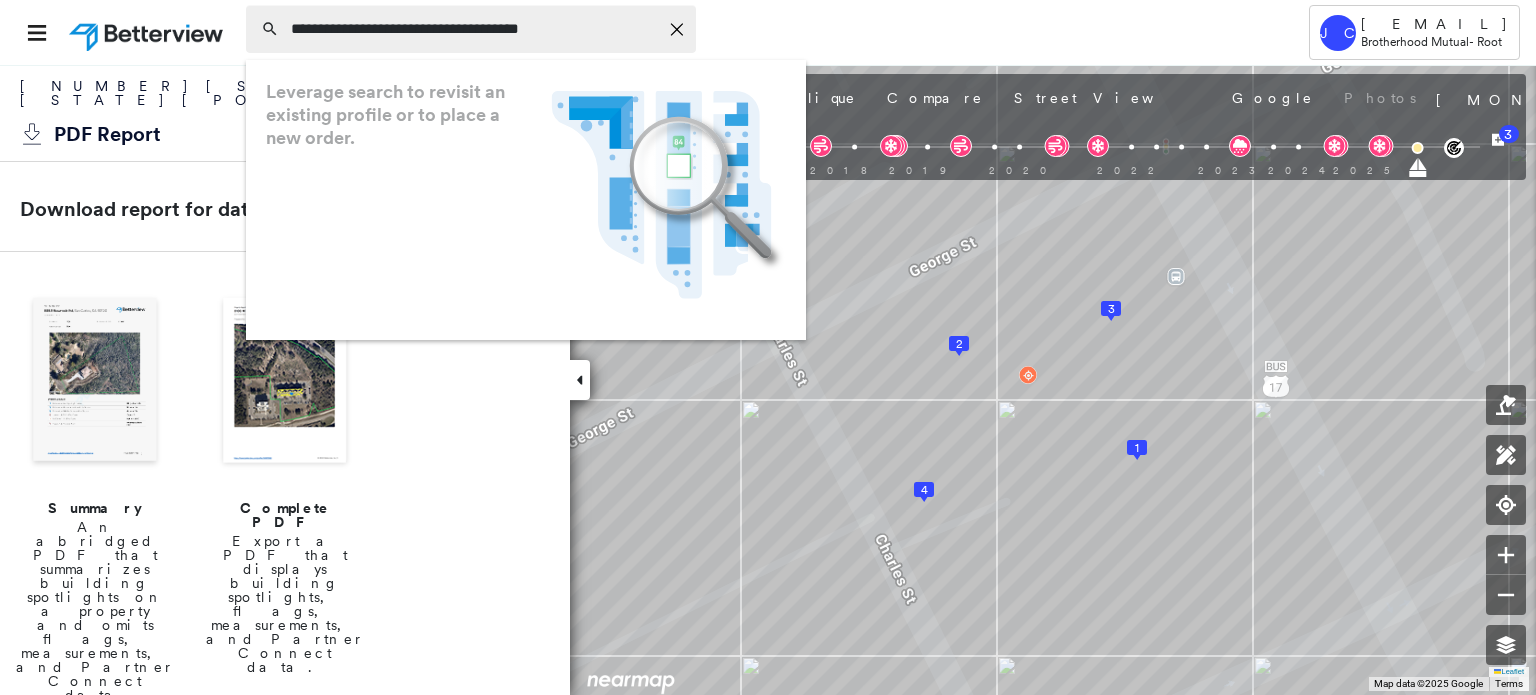 click on "**********" at bounding box center [474, 29] 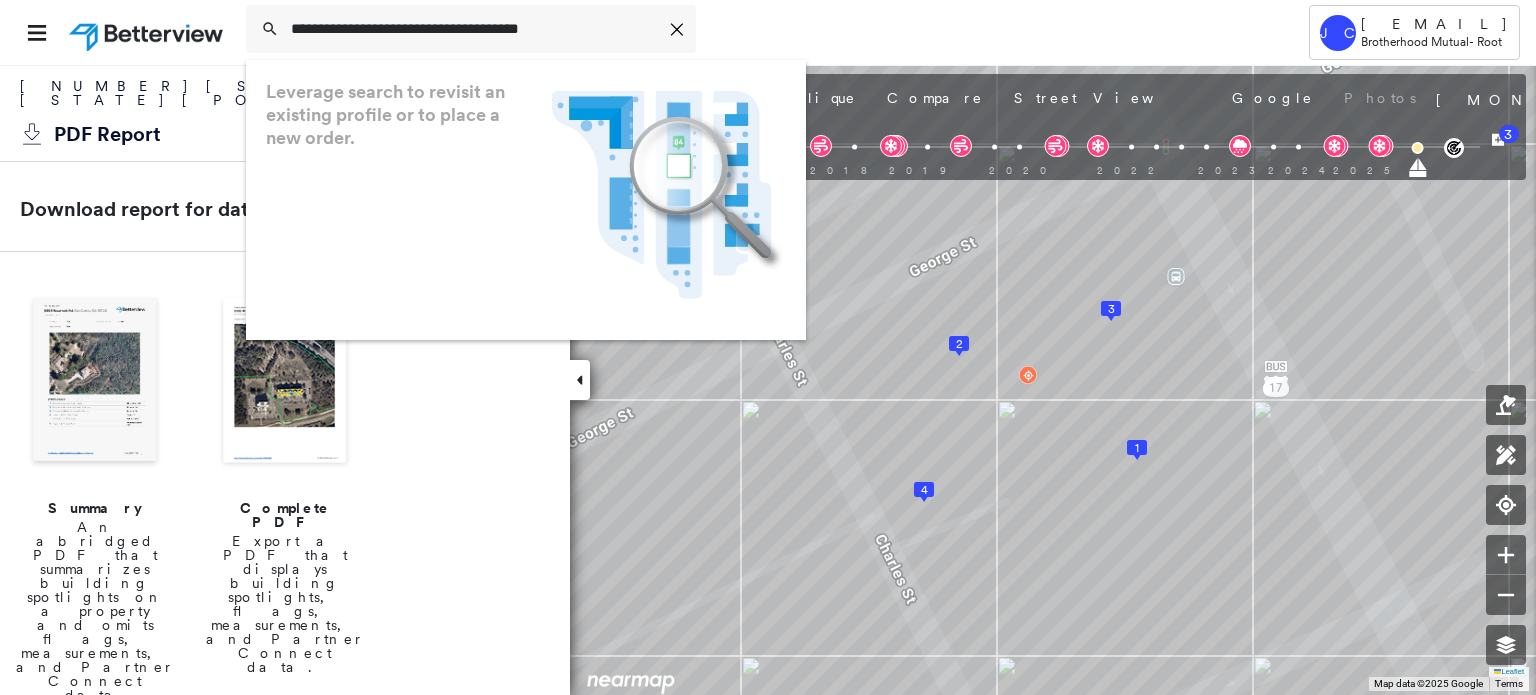 type on "**********" 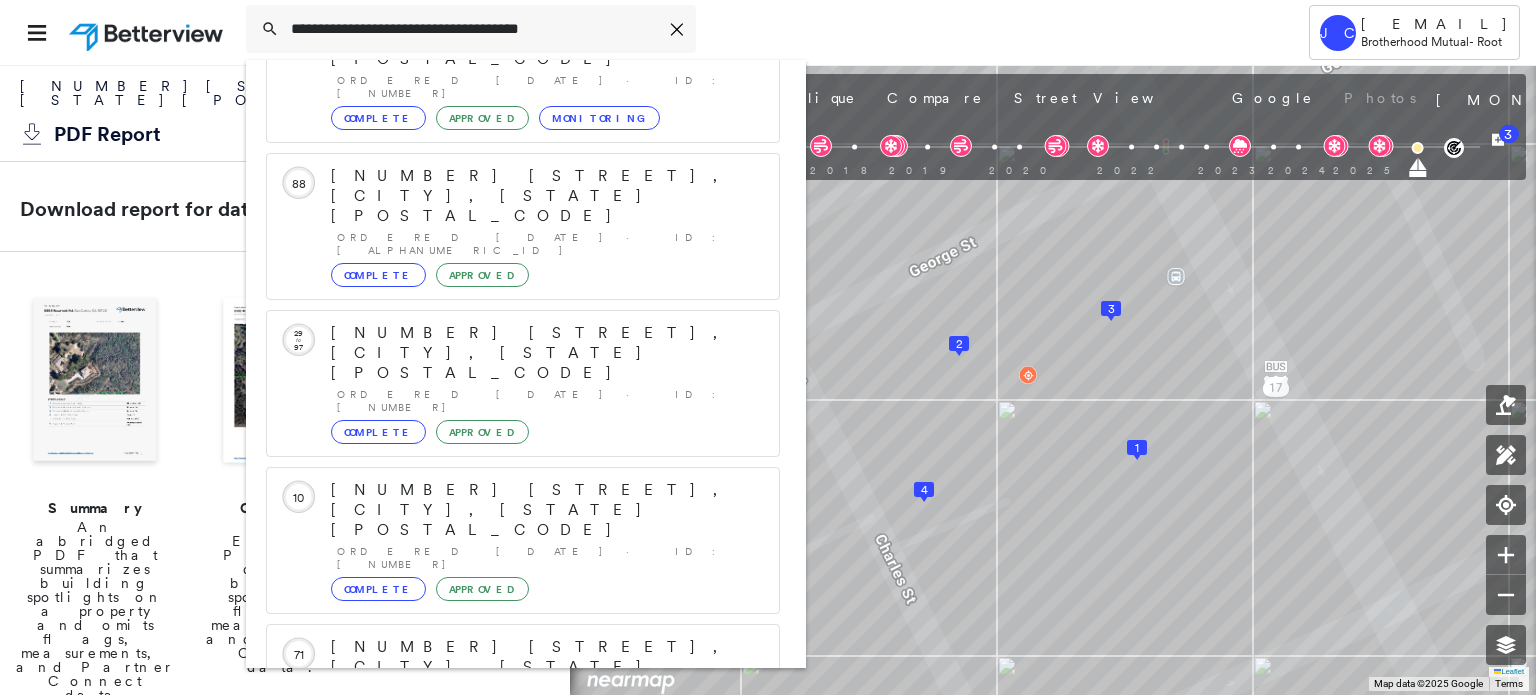 scroll, scrollTop: 208, scrollLeft: 0, axis: vertical 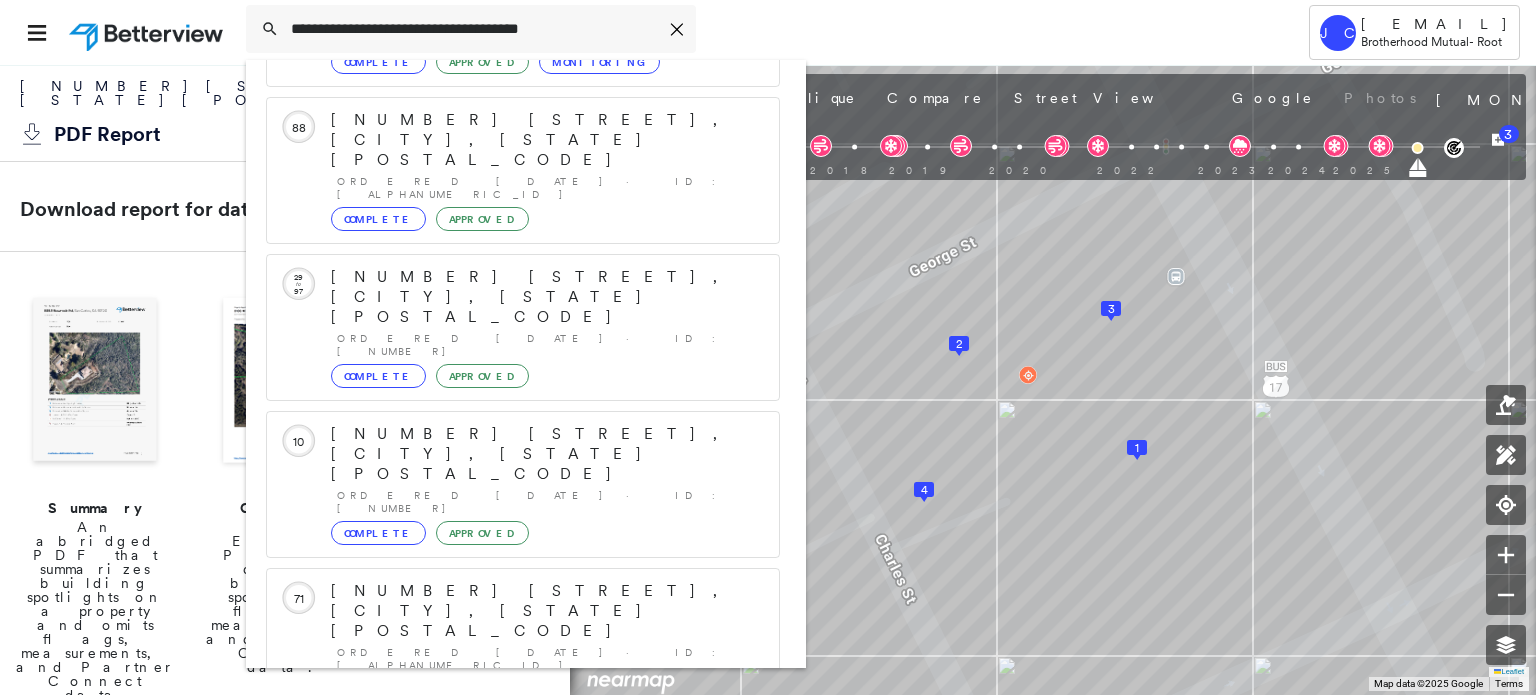 click on "[NUMBER] [STREET], [CITY], [STATE] [POSTAL_CODE]" at bounding box center (501, 903) 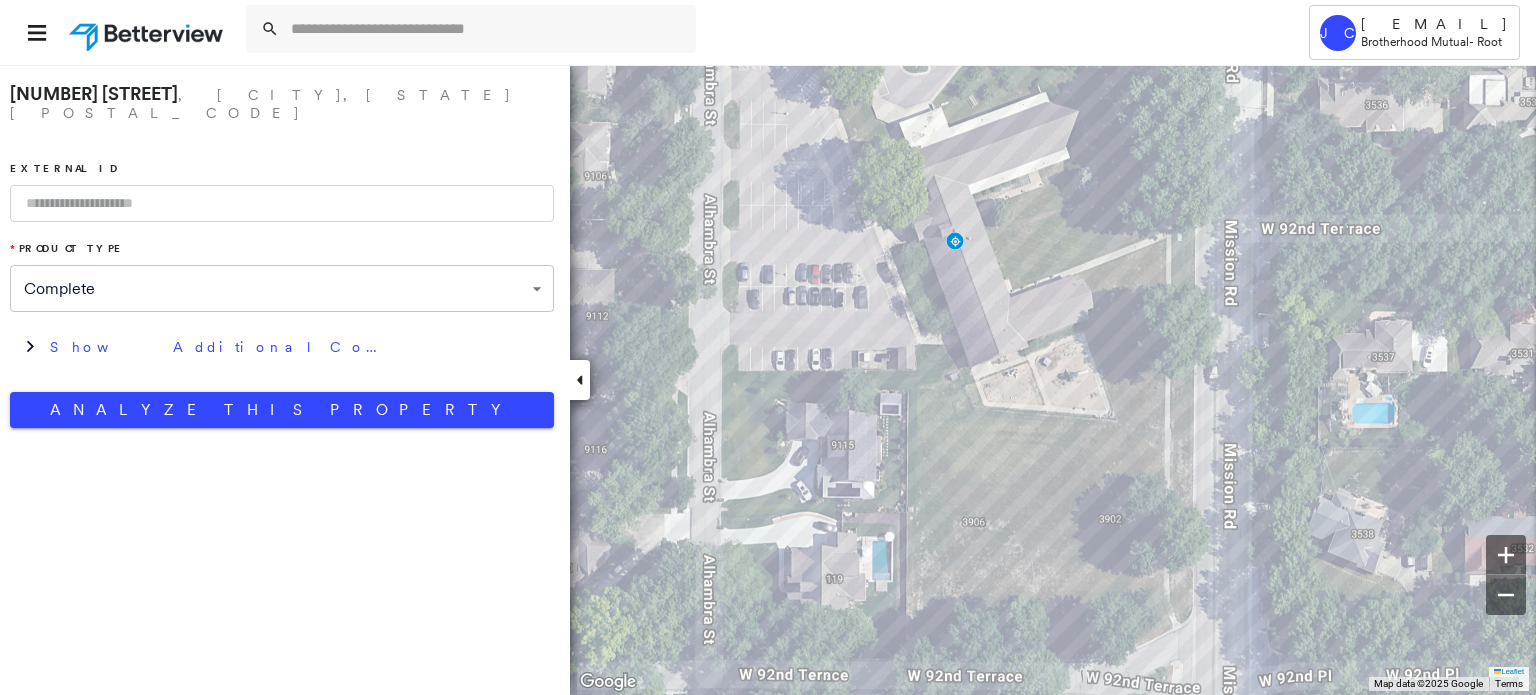 click at bounding box center (282, 203) 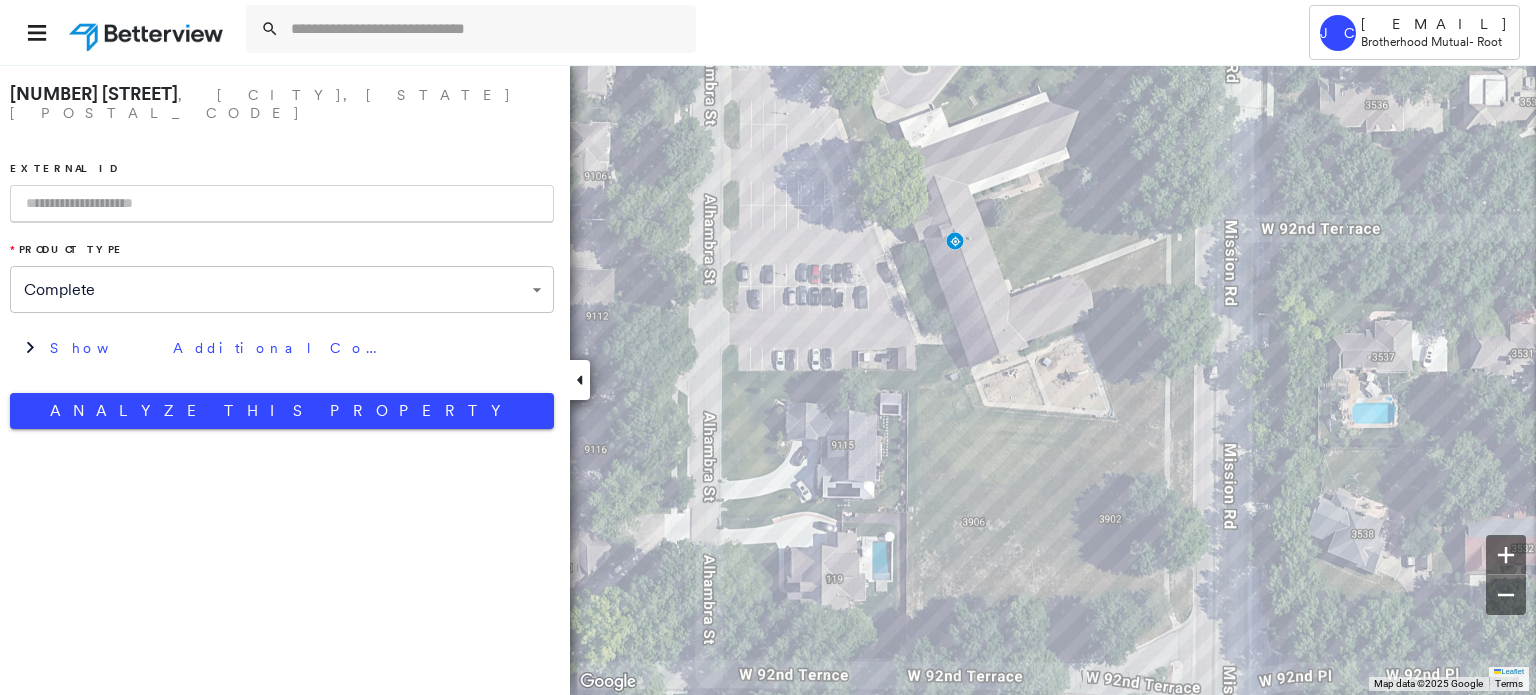 paste on "**********" 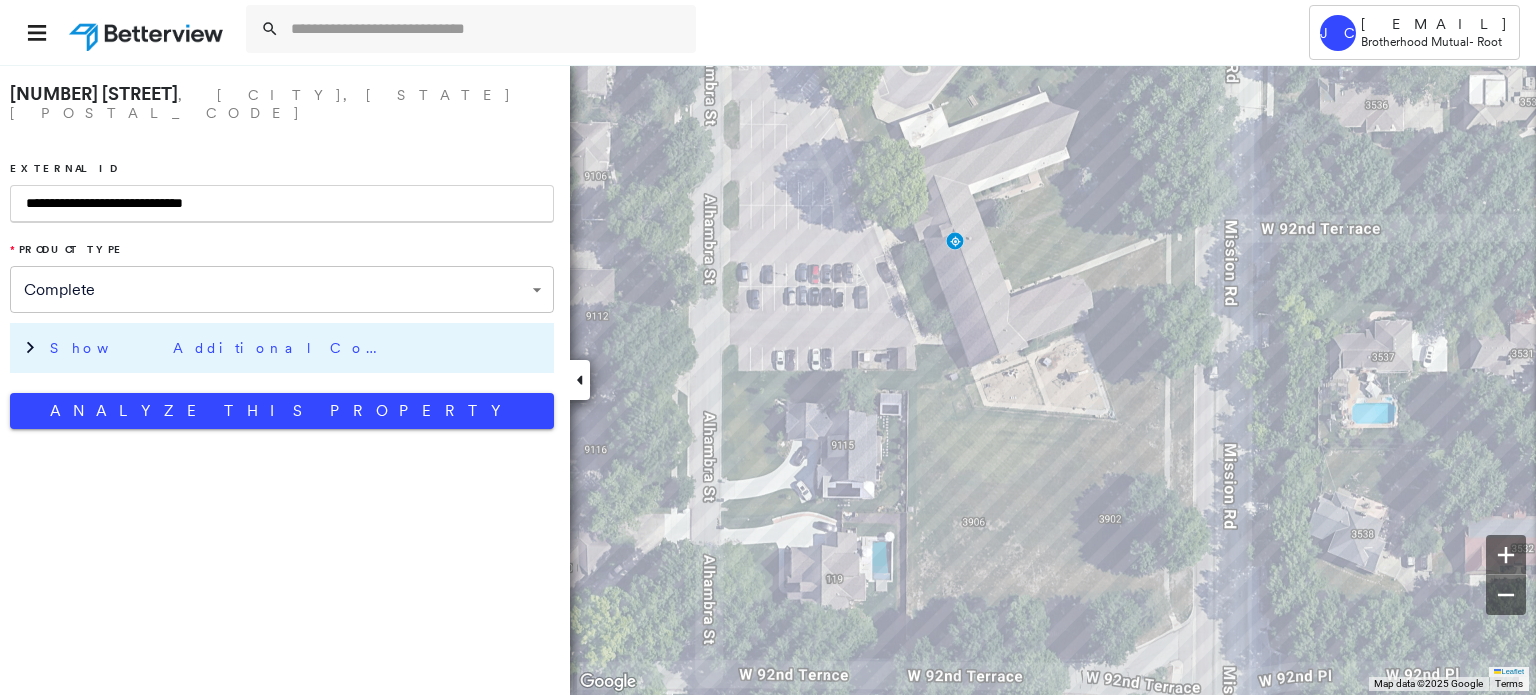 type on "**********" 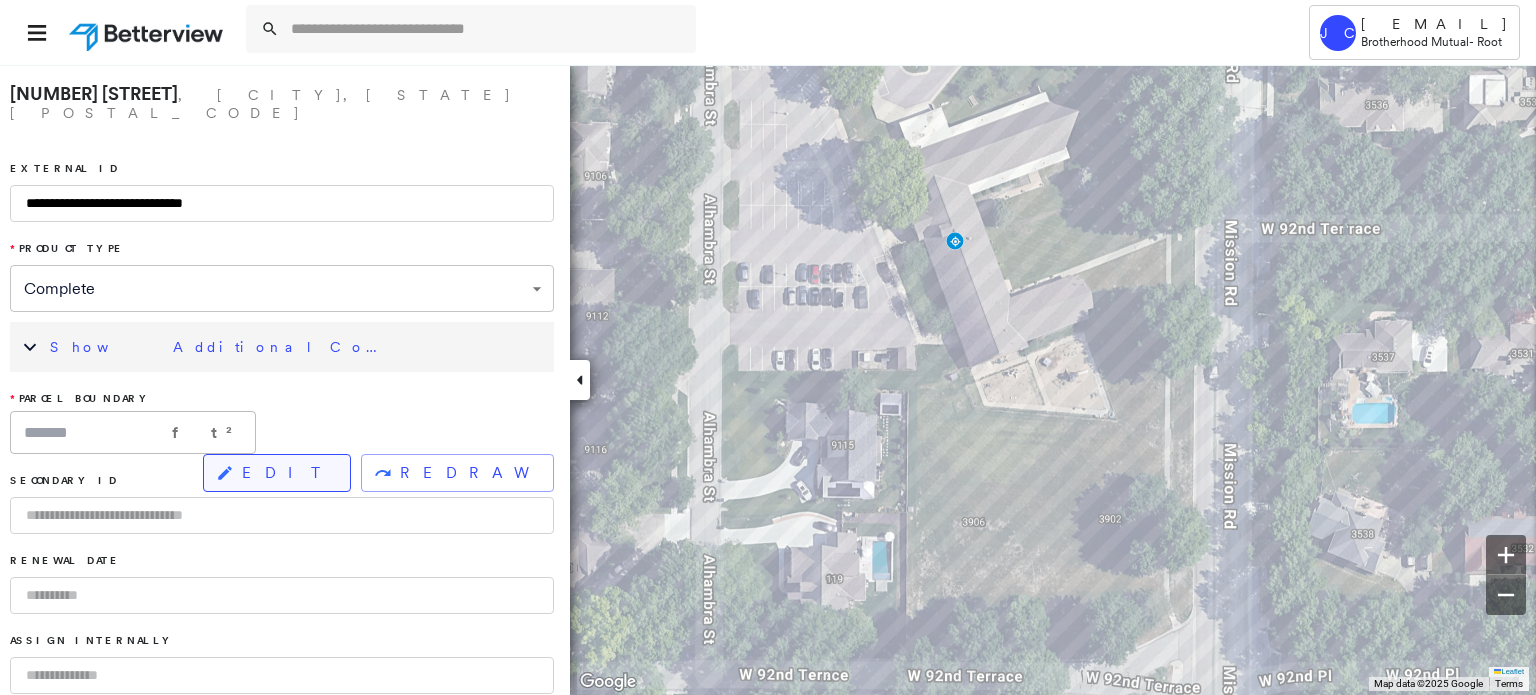 click 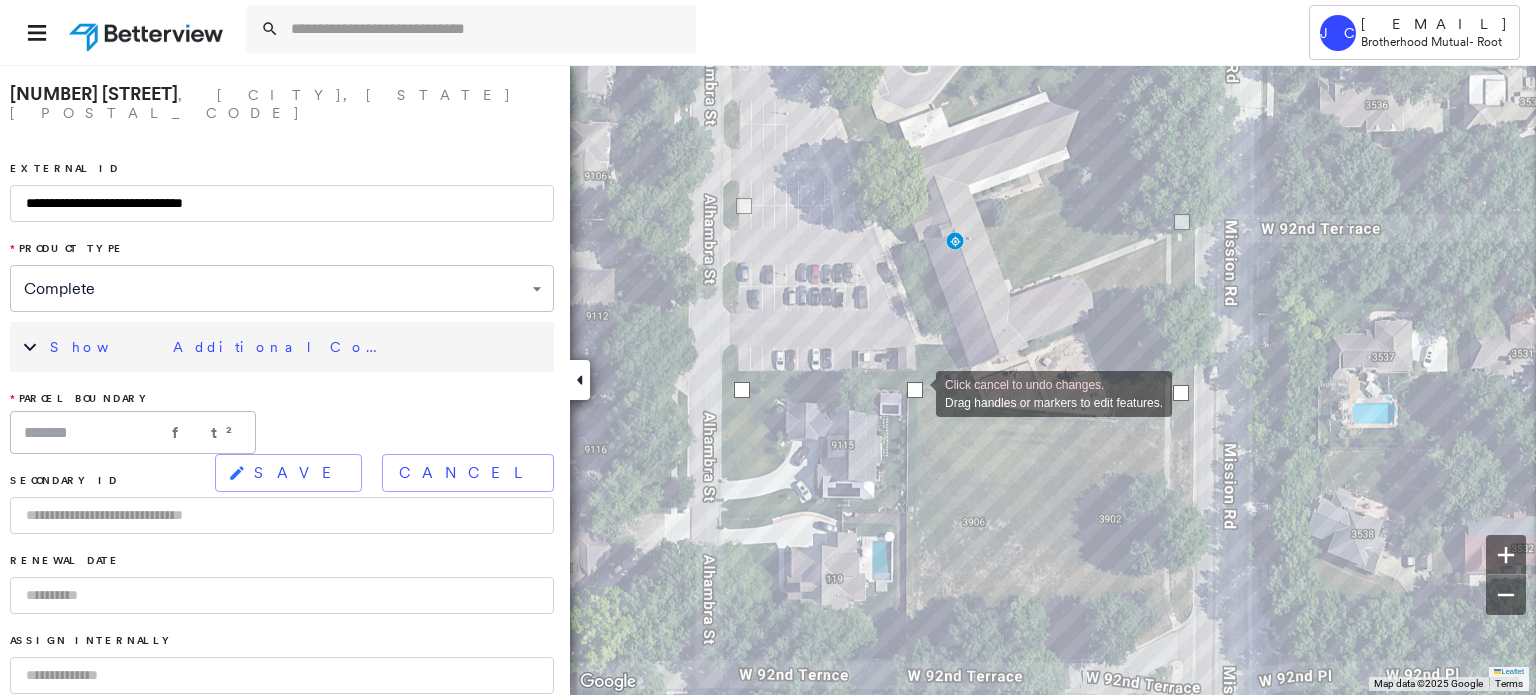 drag, startPoint x: 963, startPoint y: 394, endPoint x: 916, endPoint y: 392, distance: 47.042534 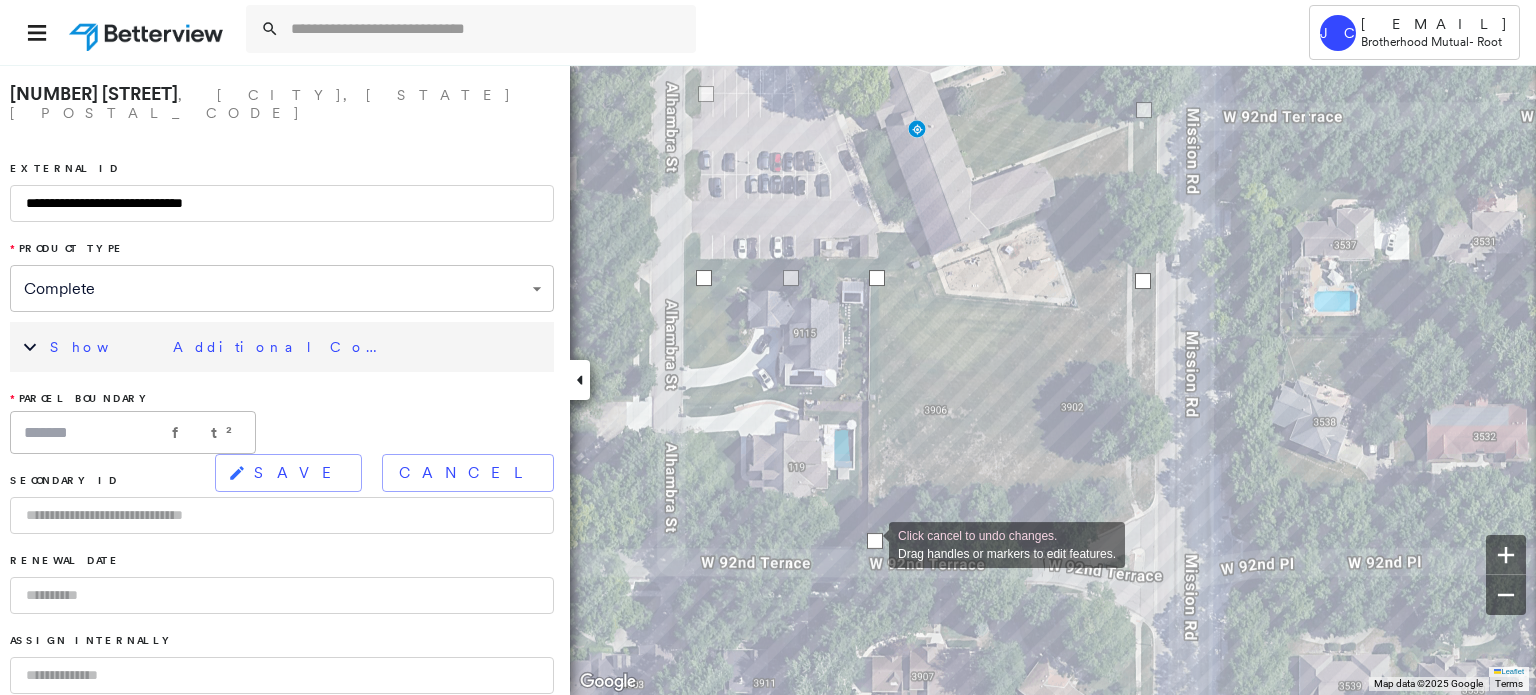 drag, startPoint x: 1000, startPoint y: 290, endPoint x: 868, endPoint y: 543, distance: 285.3647 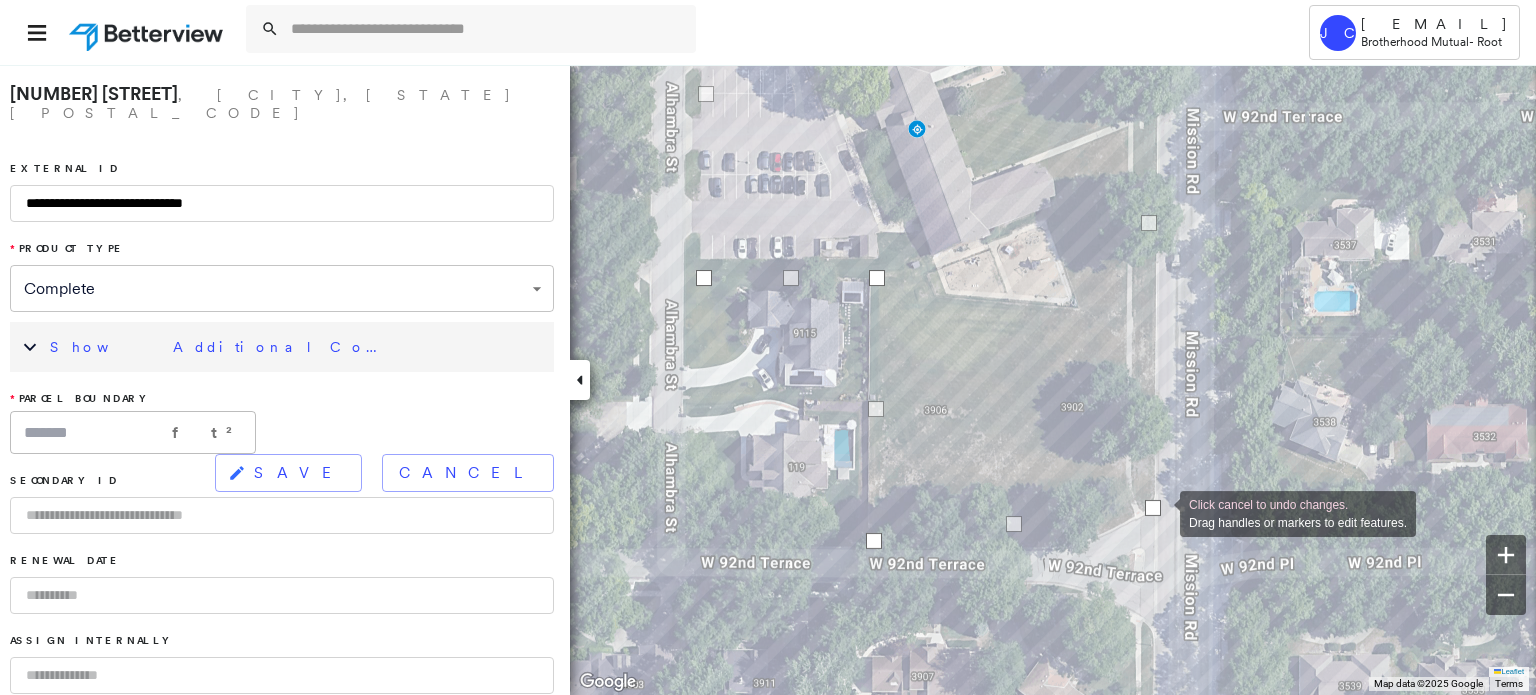 drag, startPoint x: 1150, startPoint y: 285, endPoint x: 1159, endPoint y: 512, distance: 227.17834 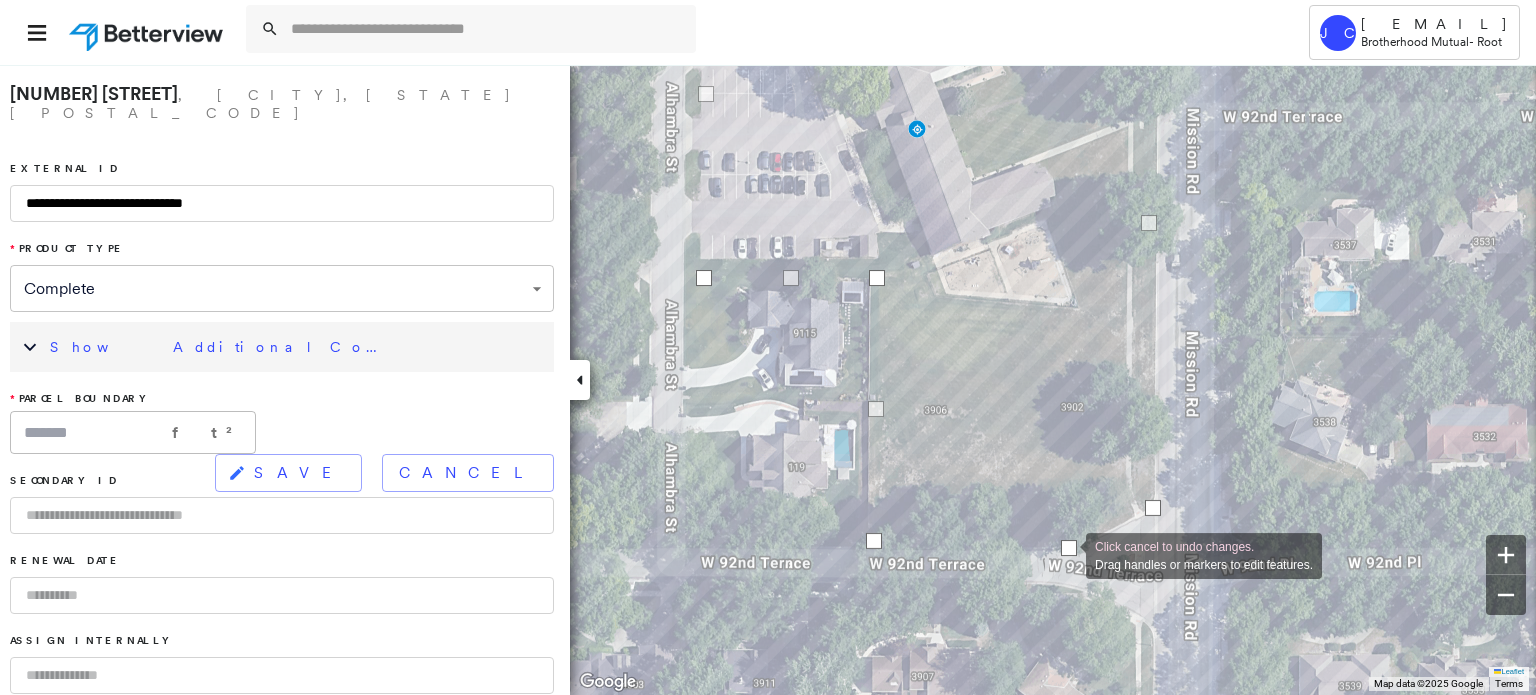 drag, startPoint x: 1011, startPoint y: 530, endPoint x: 1066, endPoint y: 554, distance: 60.00833 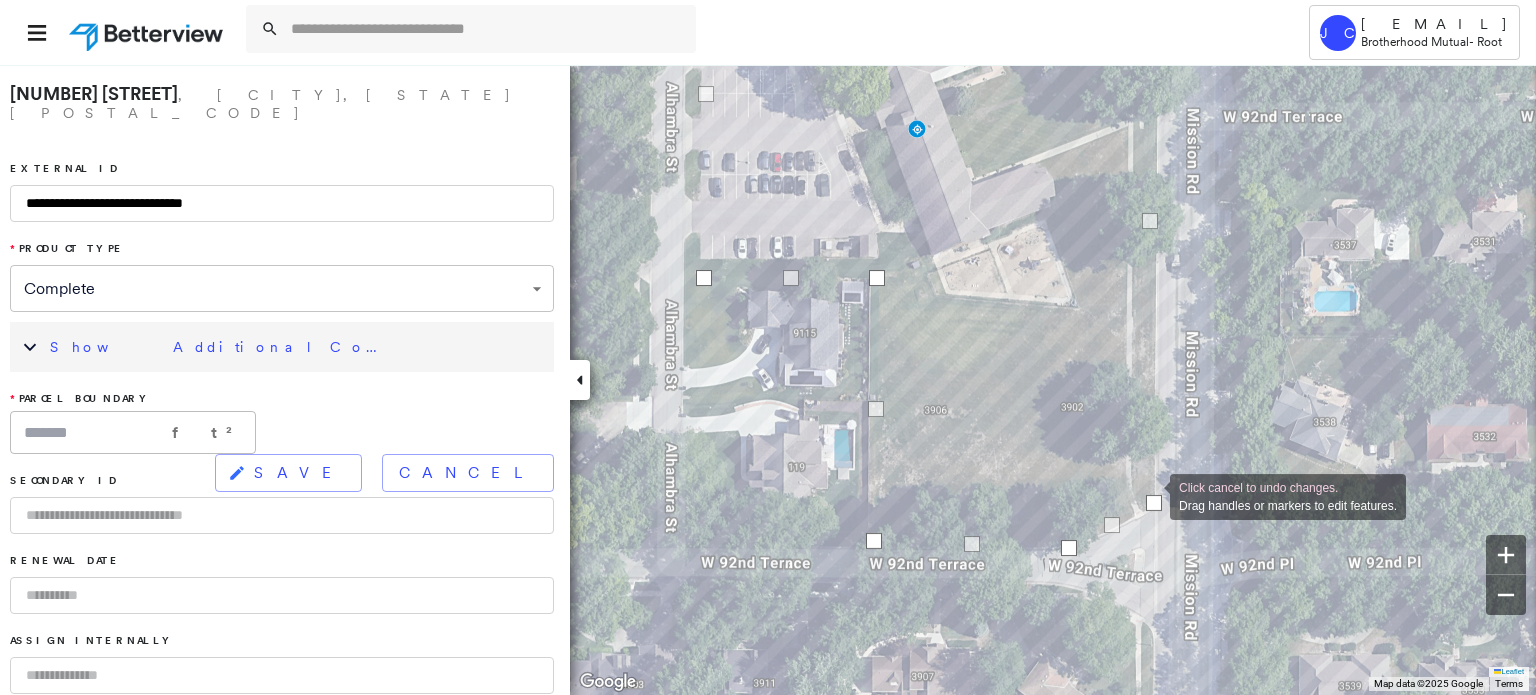 click at bounding box center [1154, 503] 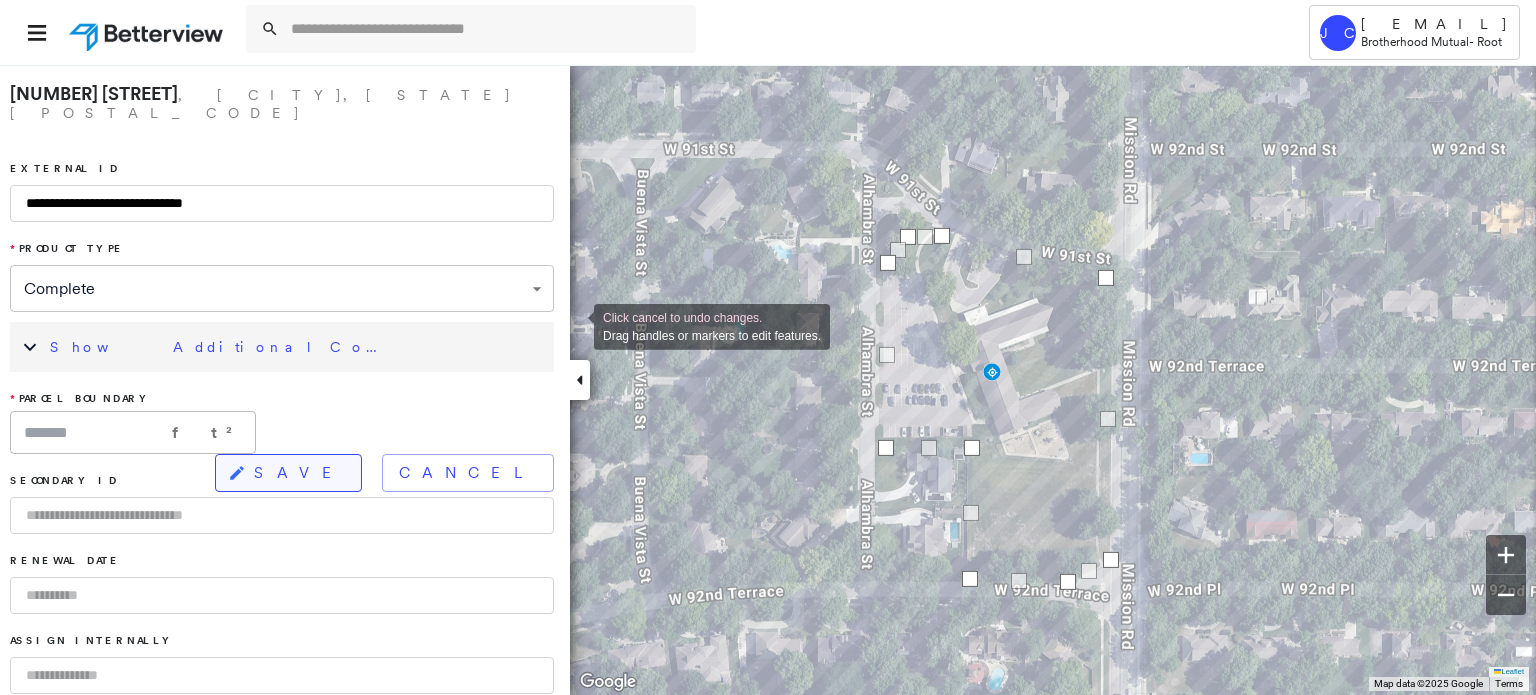 click on "SAVE" at bounding box center (299, 473) 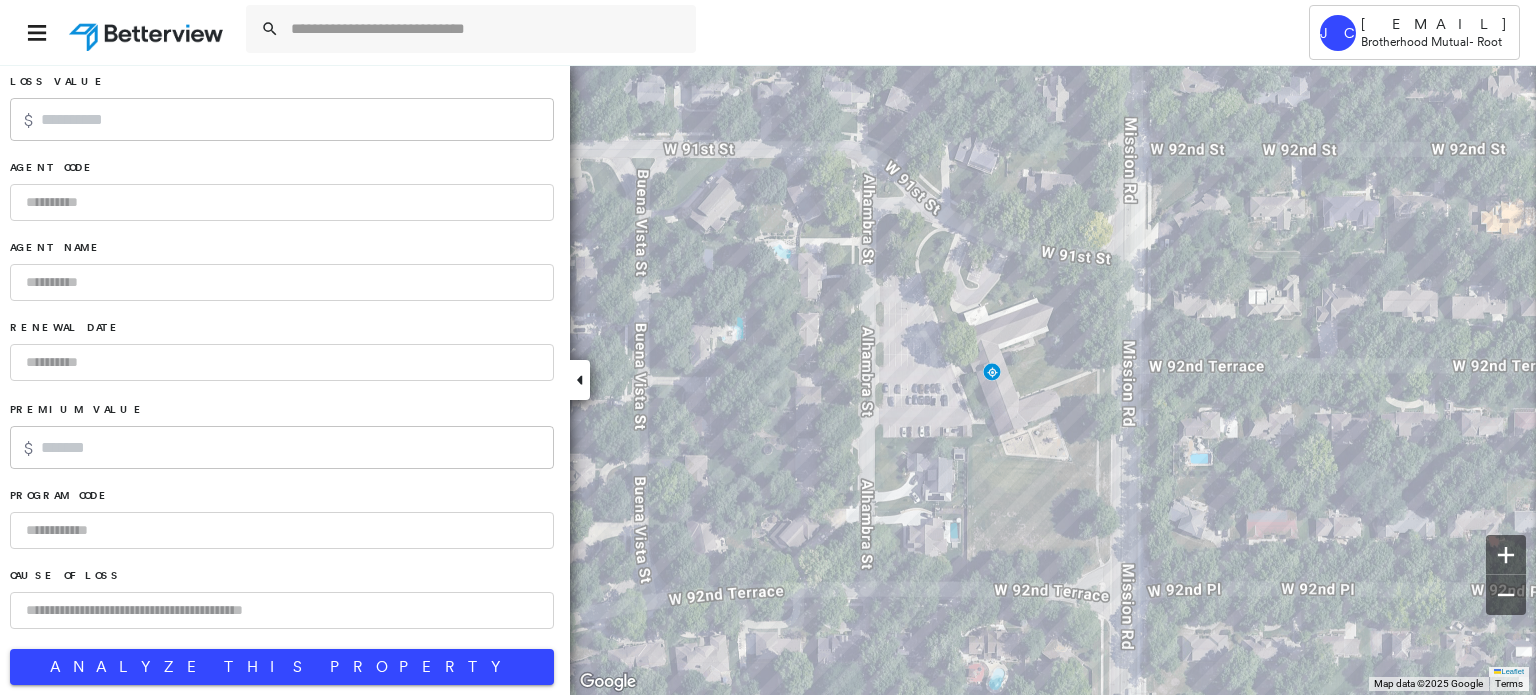 scroll, scrollTop: 1344, scrollLeft: 0, axis: vertical 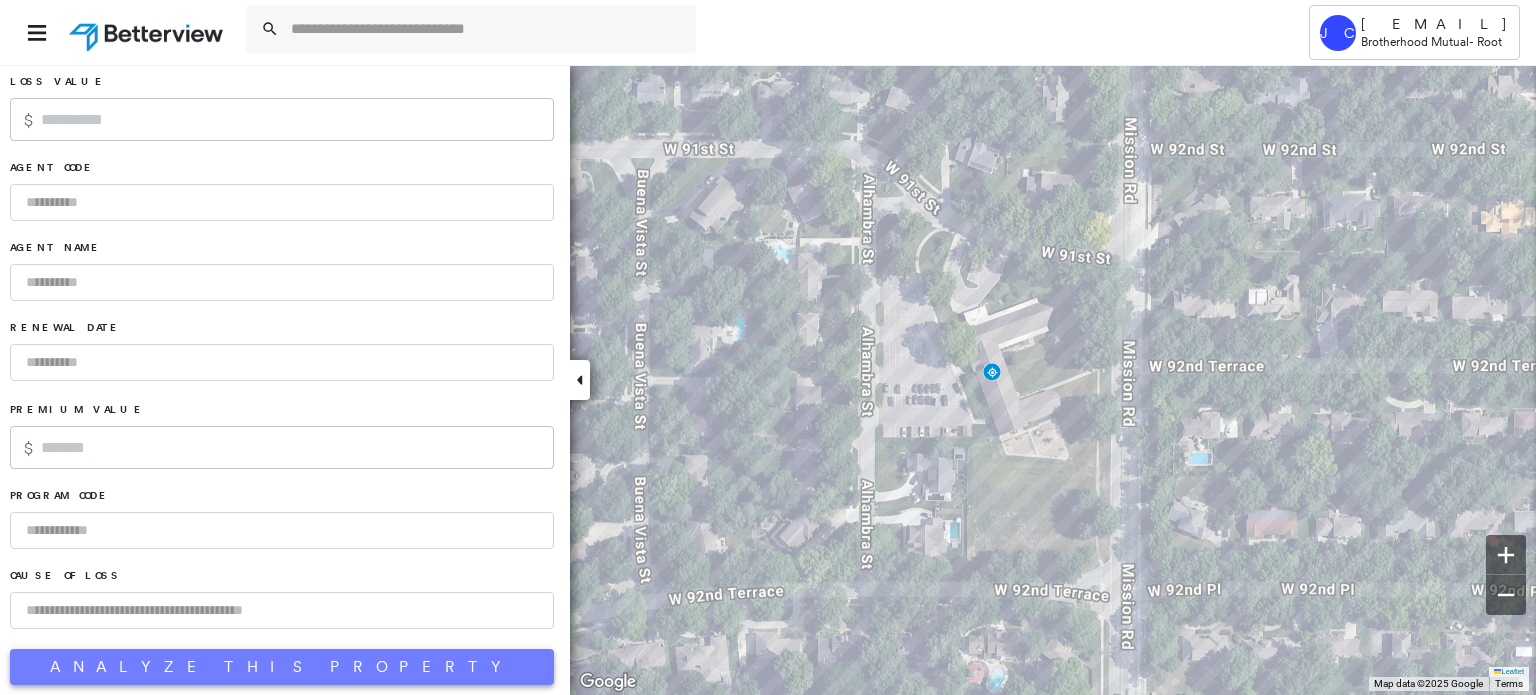 click on "Analyze This Property" at bounding box center [282, 667] 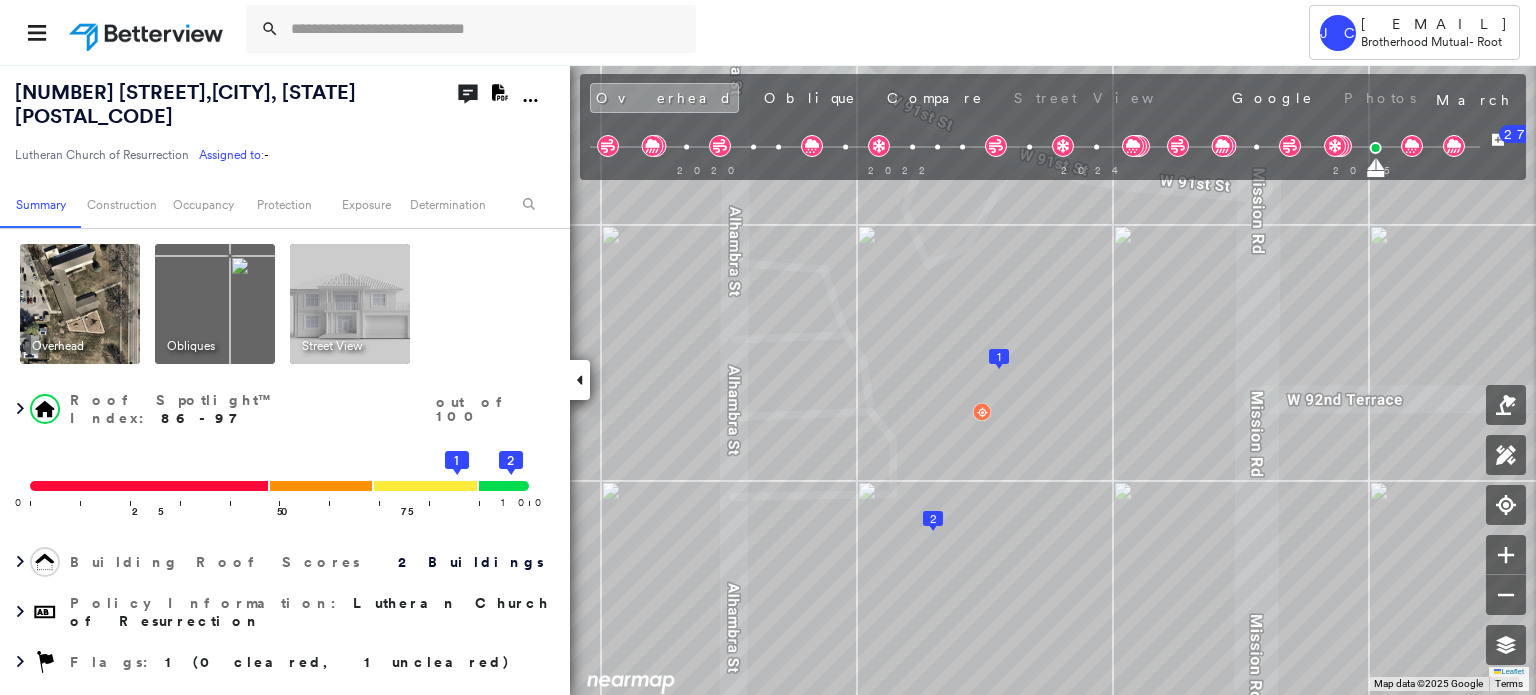 click on "Download PDF Report" 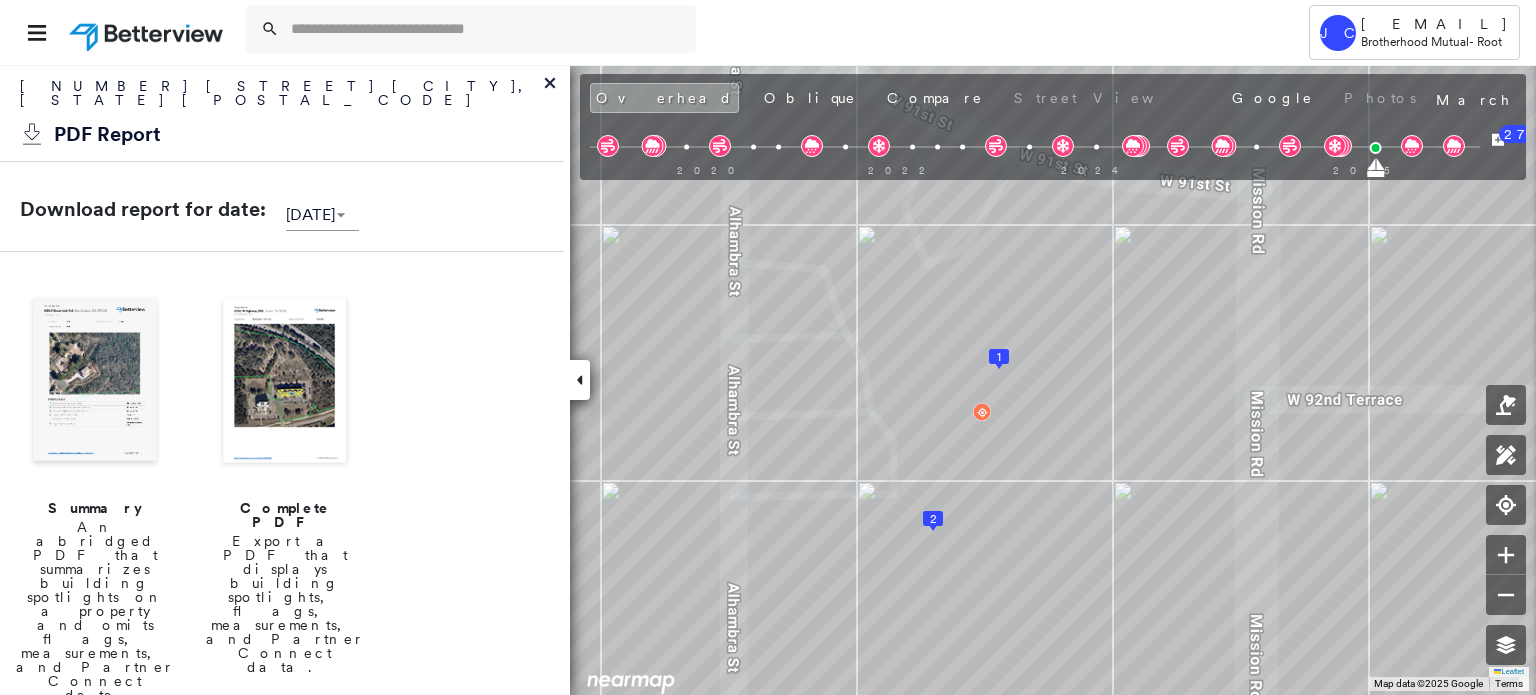 click at bounding box center [285, 382] 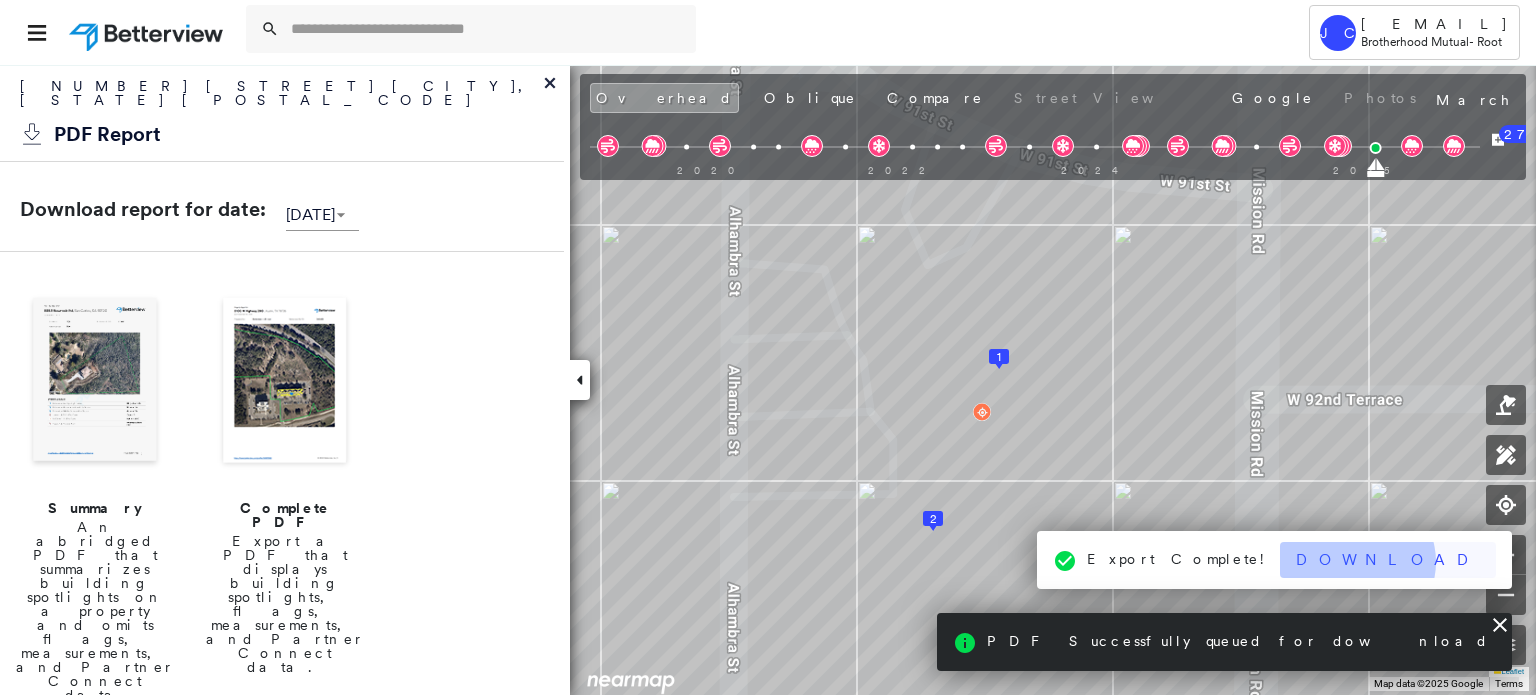 click on "Download" at bounding box center (1388, 560) 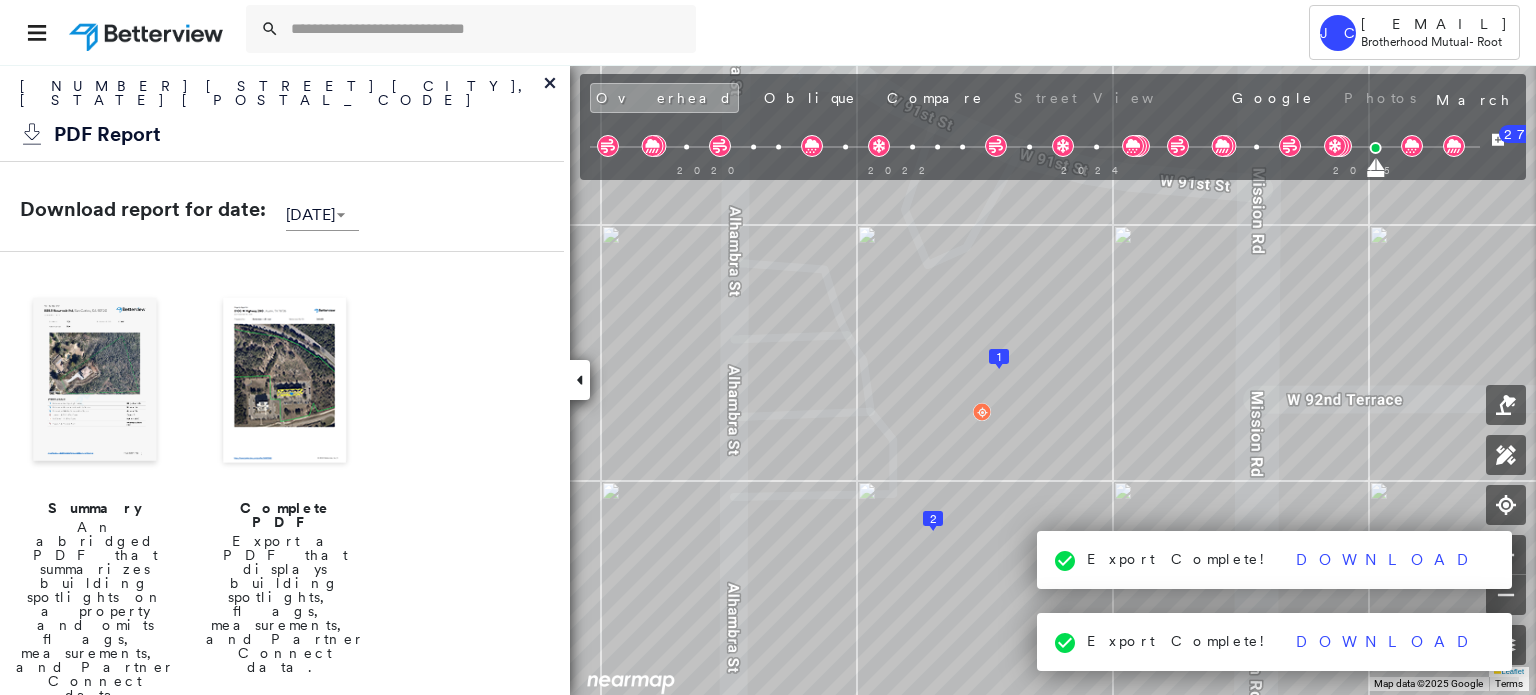 click on "Export Complete!" at bounding box center [1180, 559] 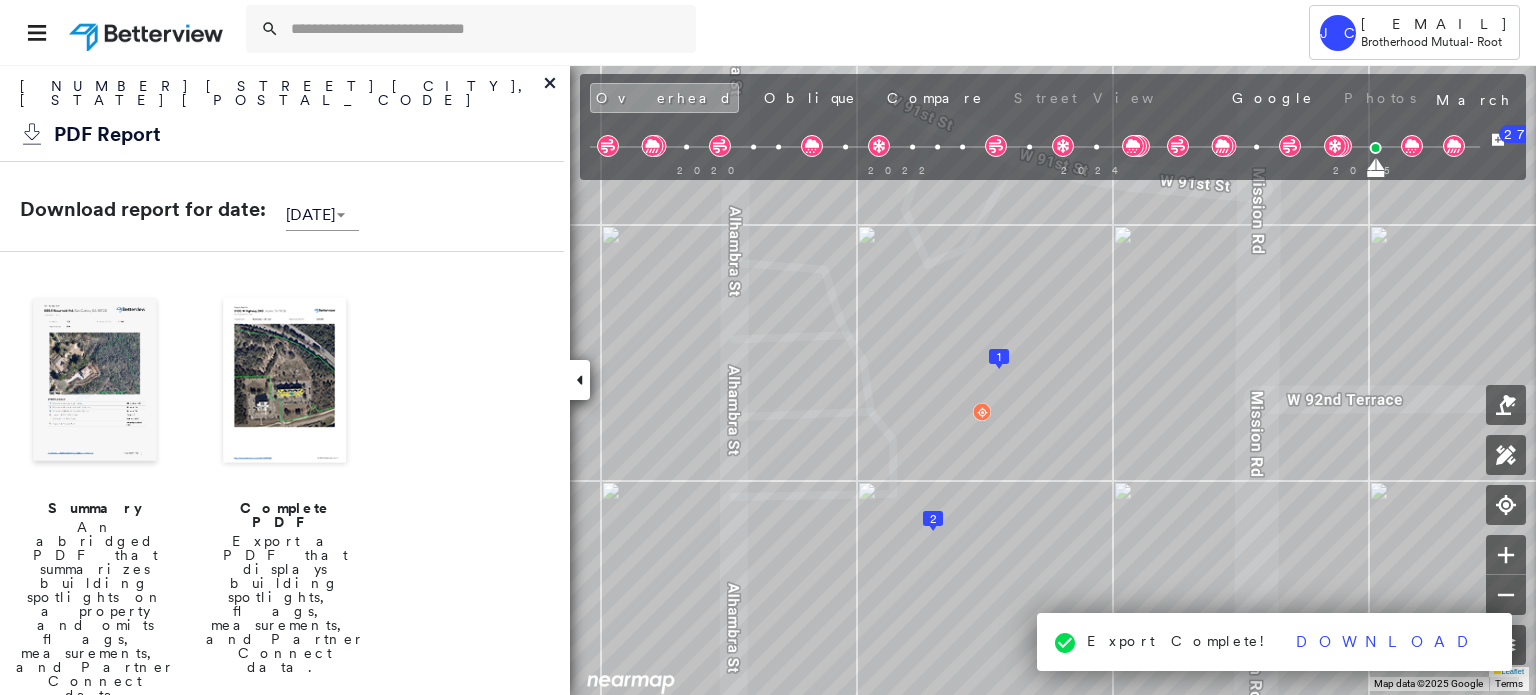 click on "Export Complete!" at bounding box center [1180, 641] 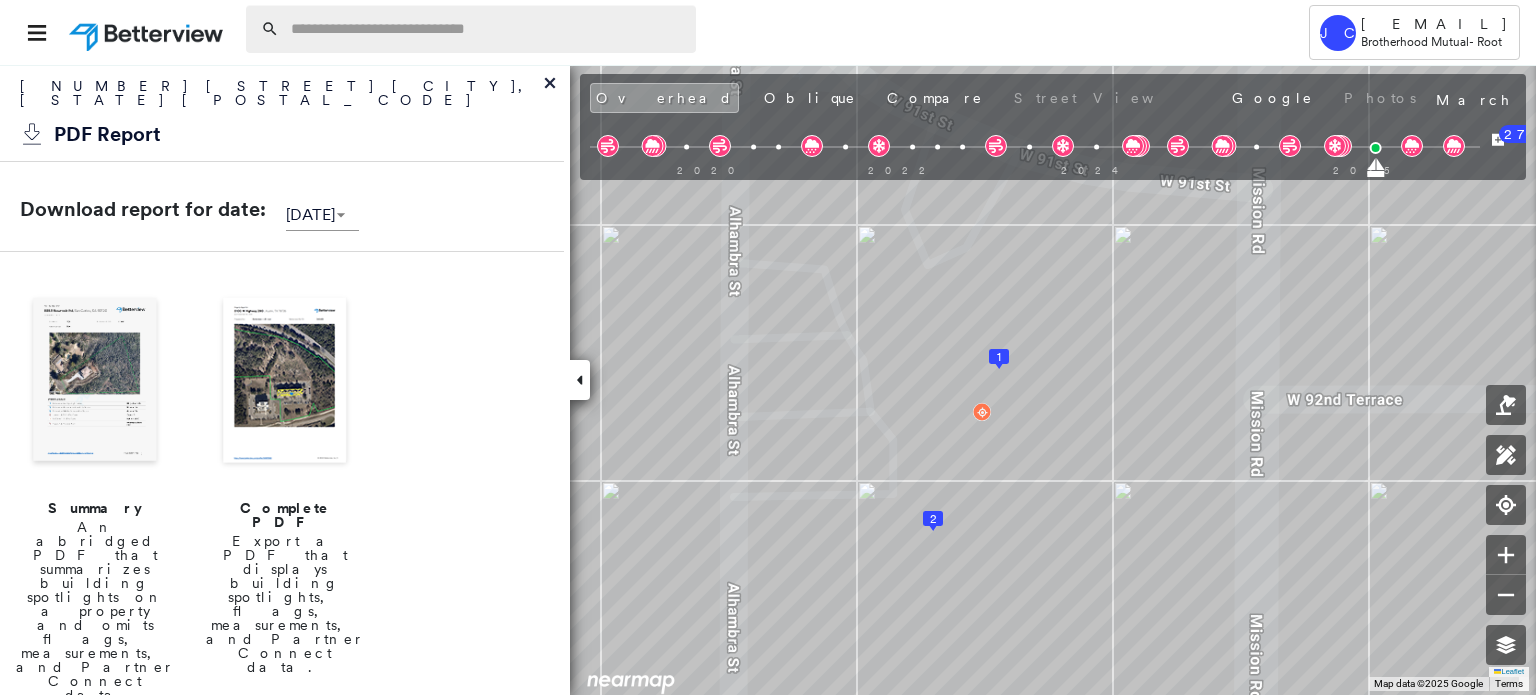 click at bounding box center [487, 29] 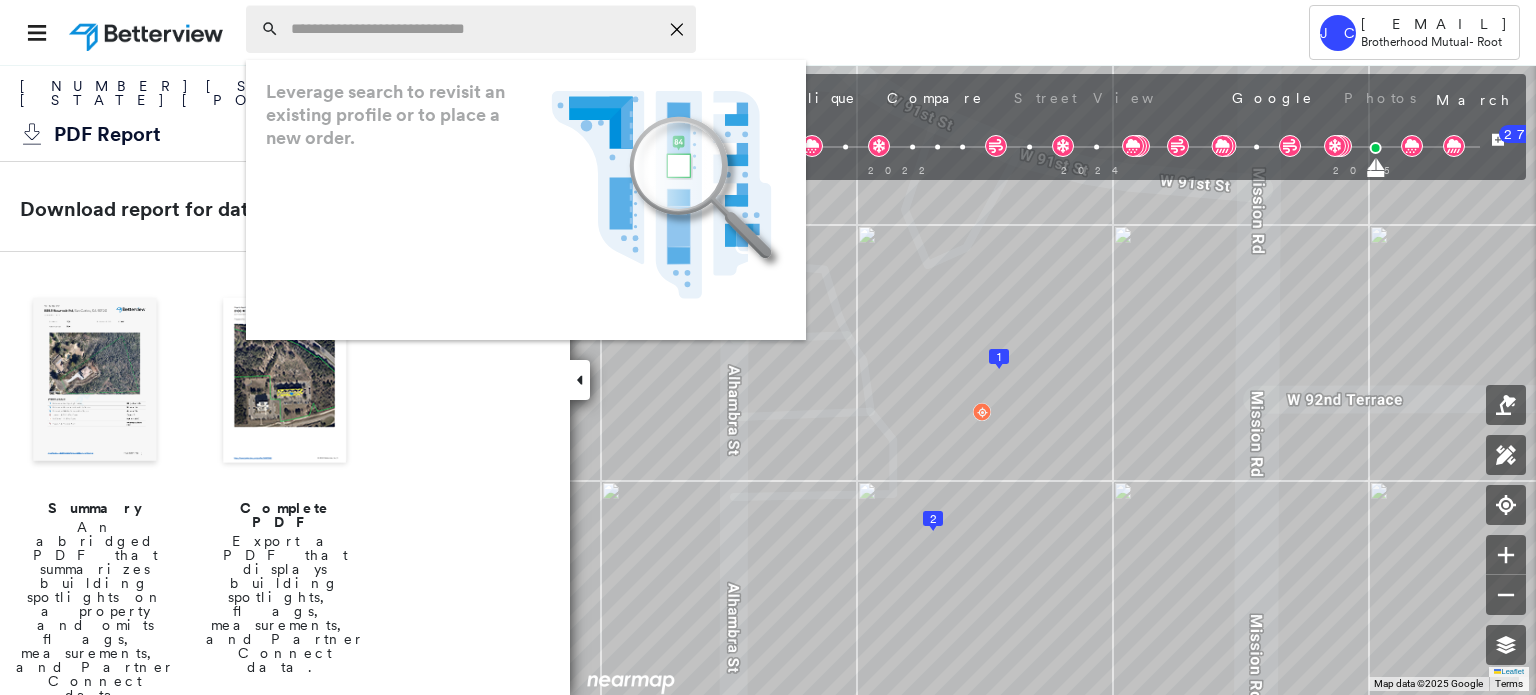 paste on "**********" 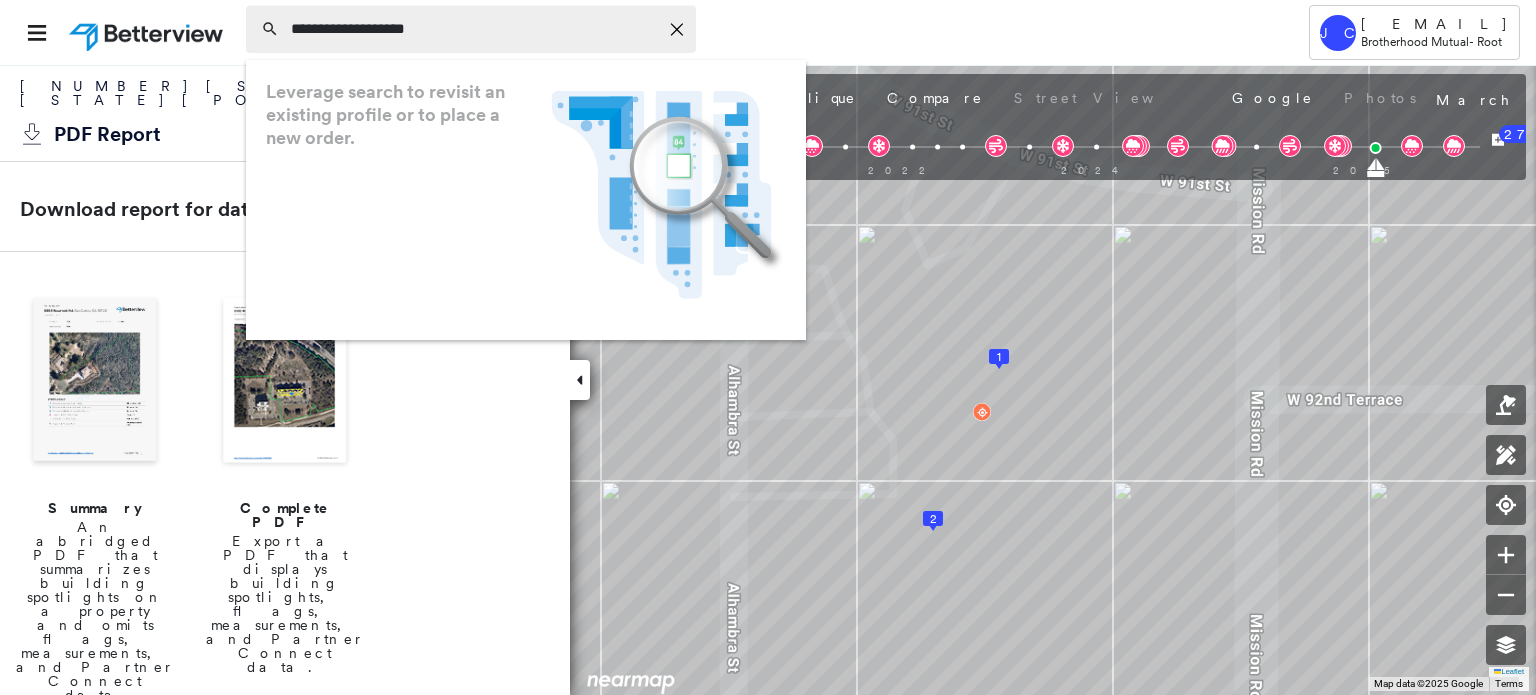 paste on "**********" 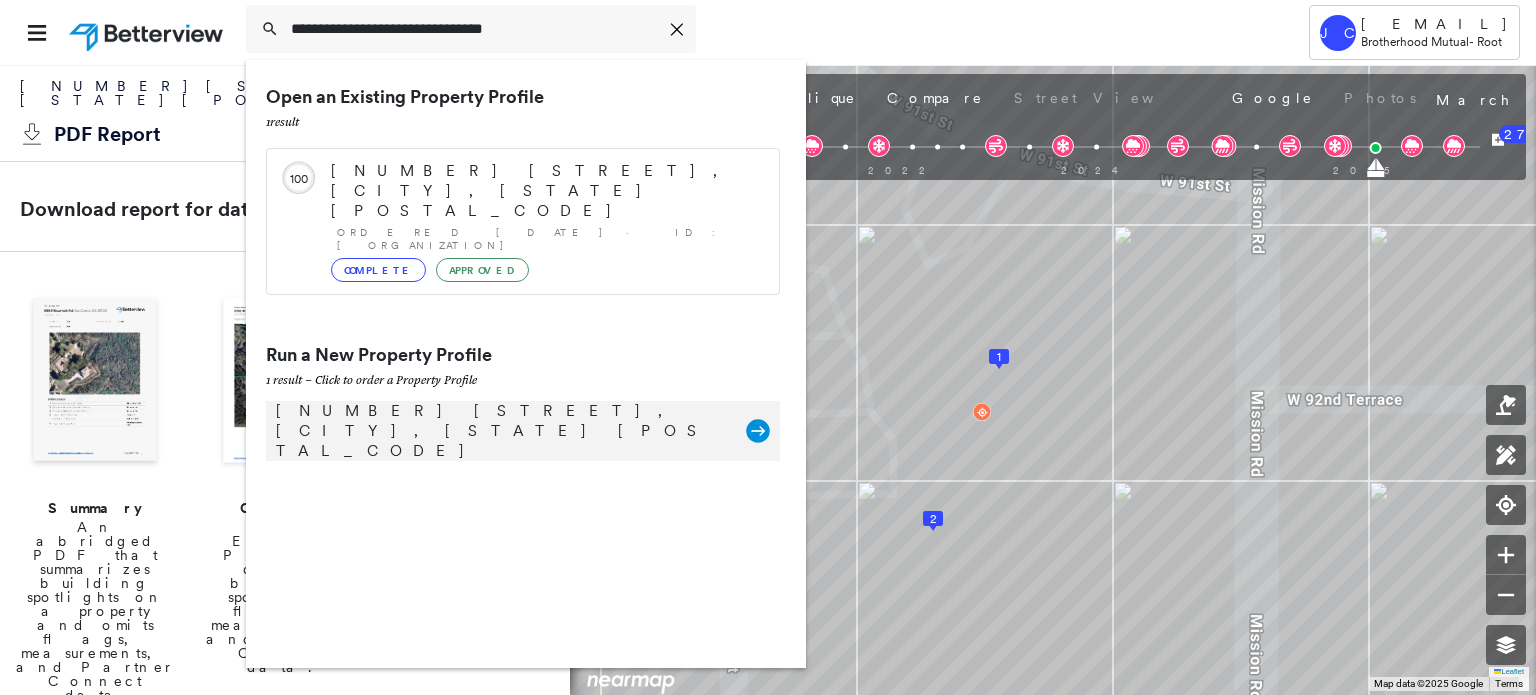 type on "**********" 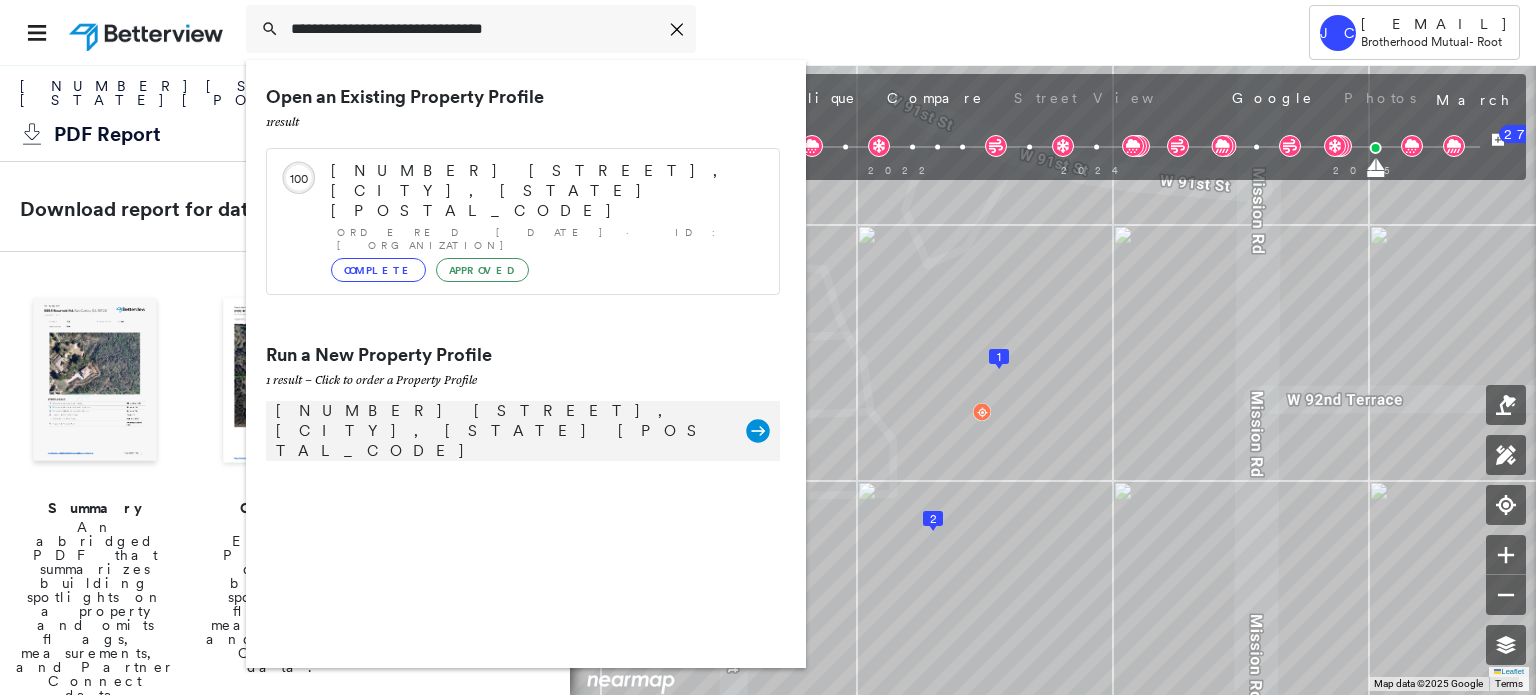 click on "[NUMBER] [STREET], [CITY], [STATE] [POSTAL_CODE]" at bounding box center (501, 431) 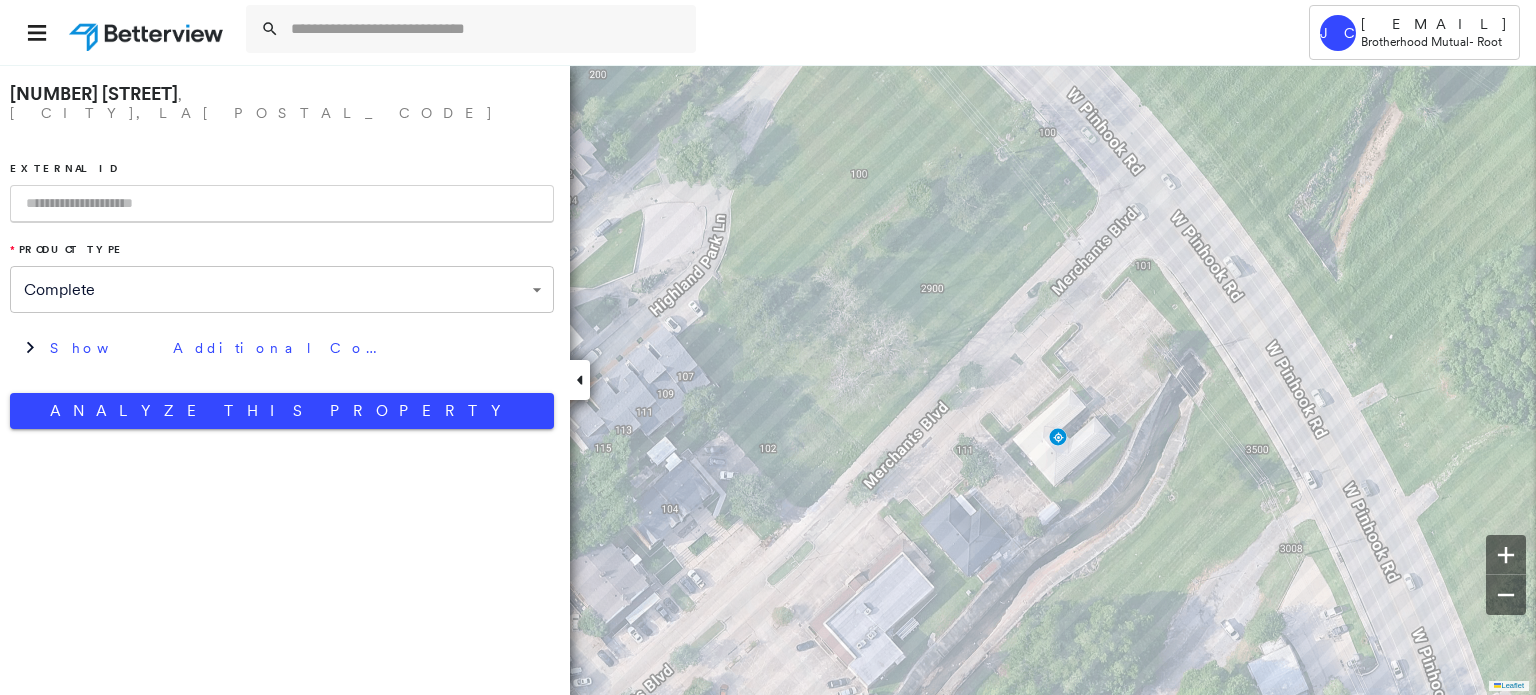 click at bounding box center [282, 204] 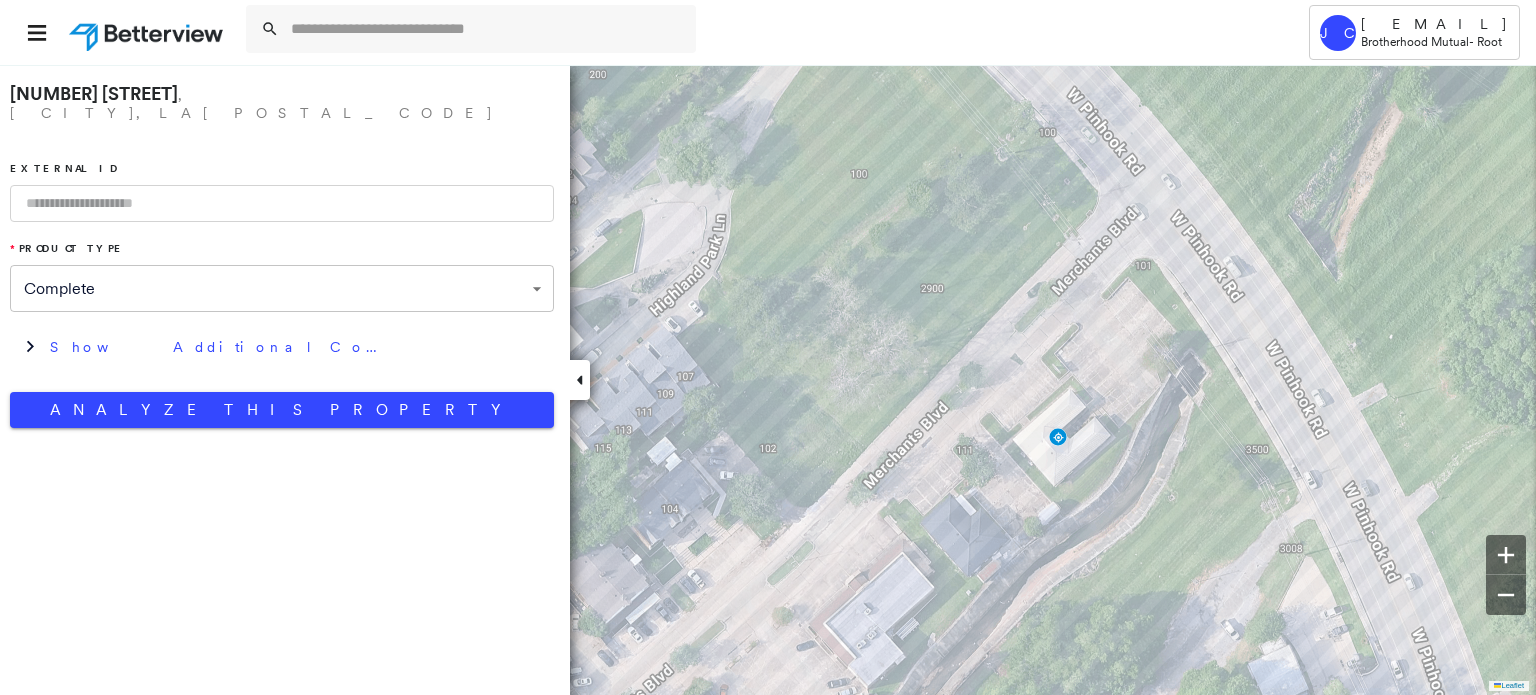 paste on "**********" 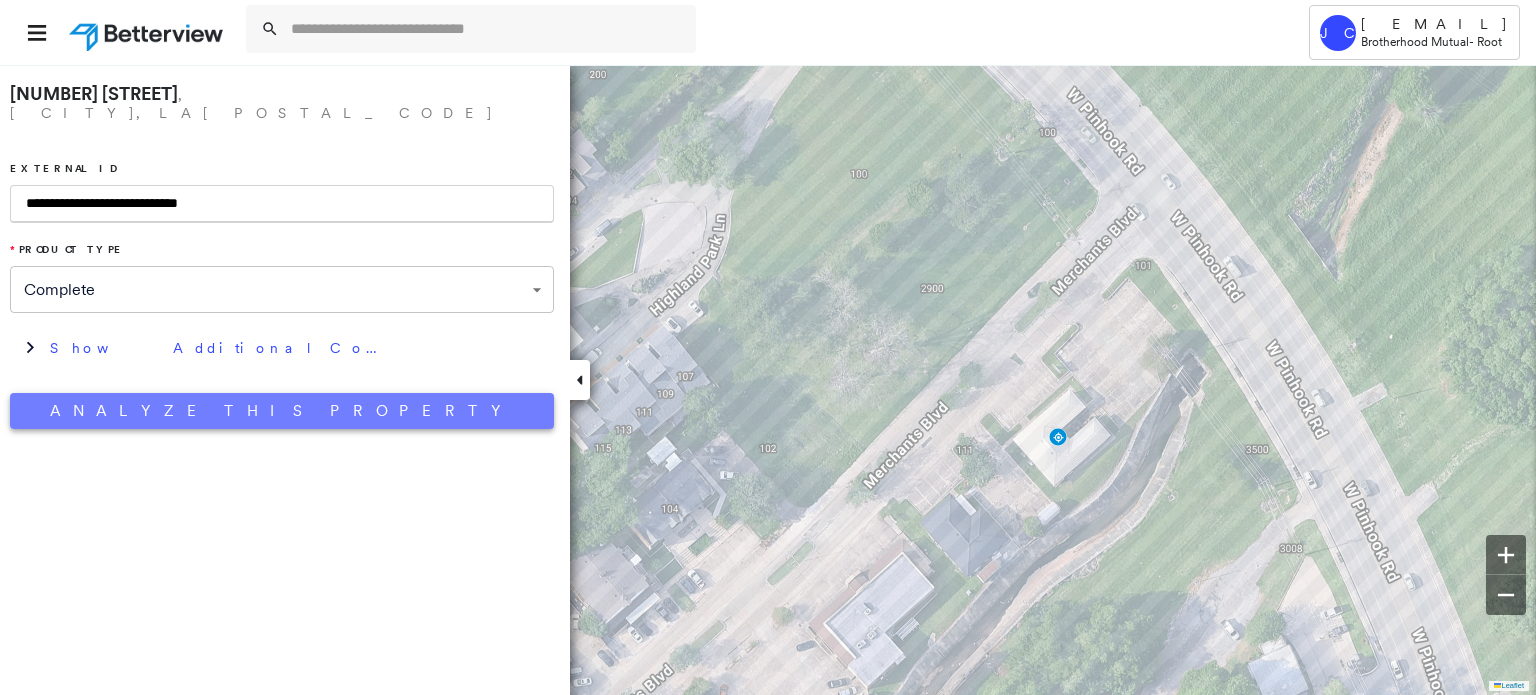 type on "**********" 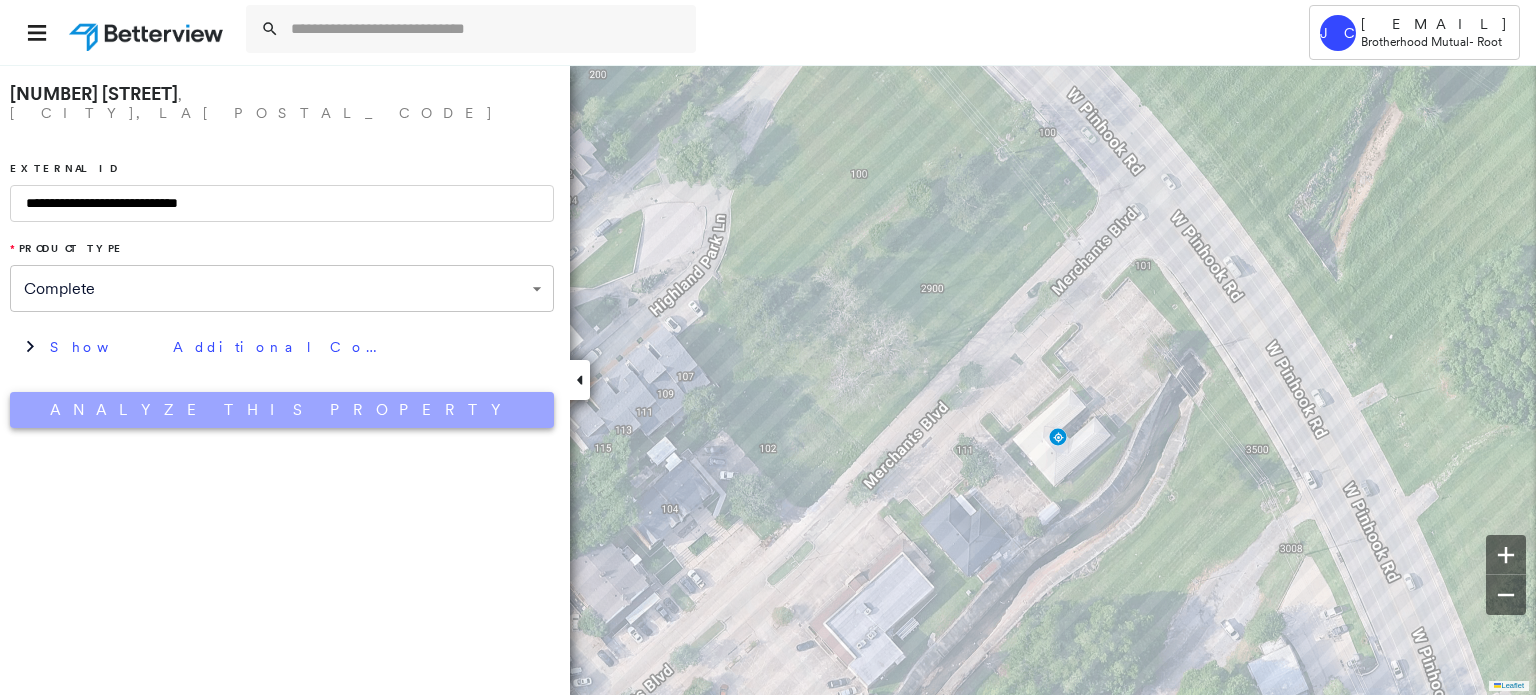 click on "Analyze This Property" at bounding box center (282, 410) 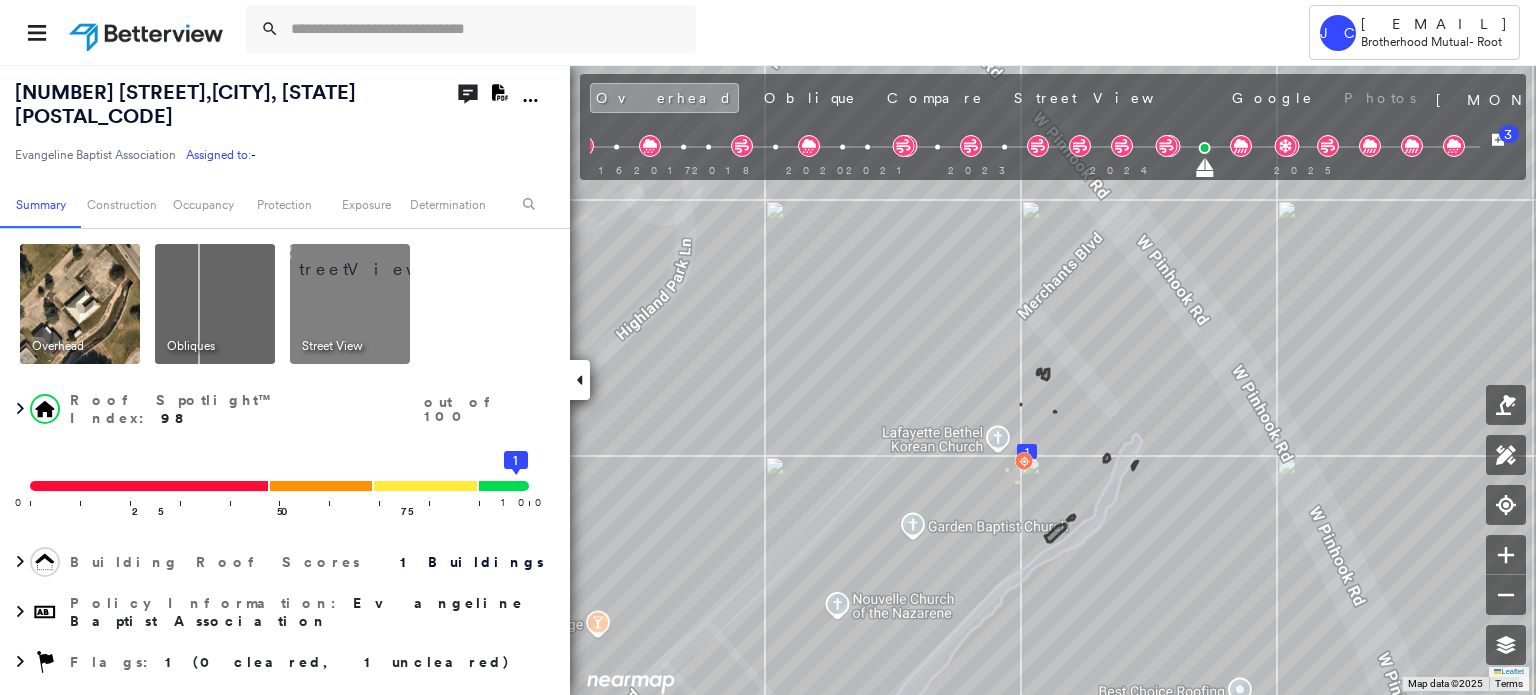 click 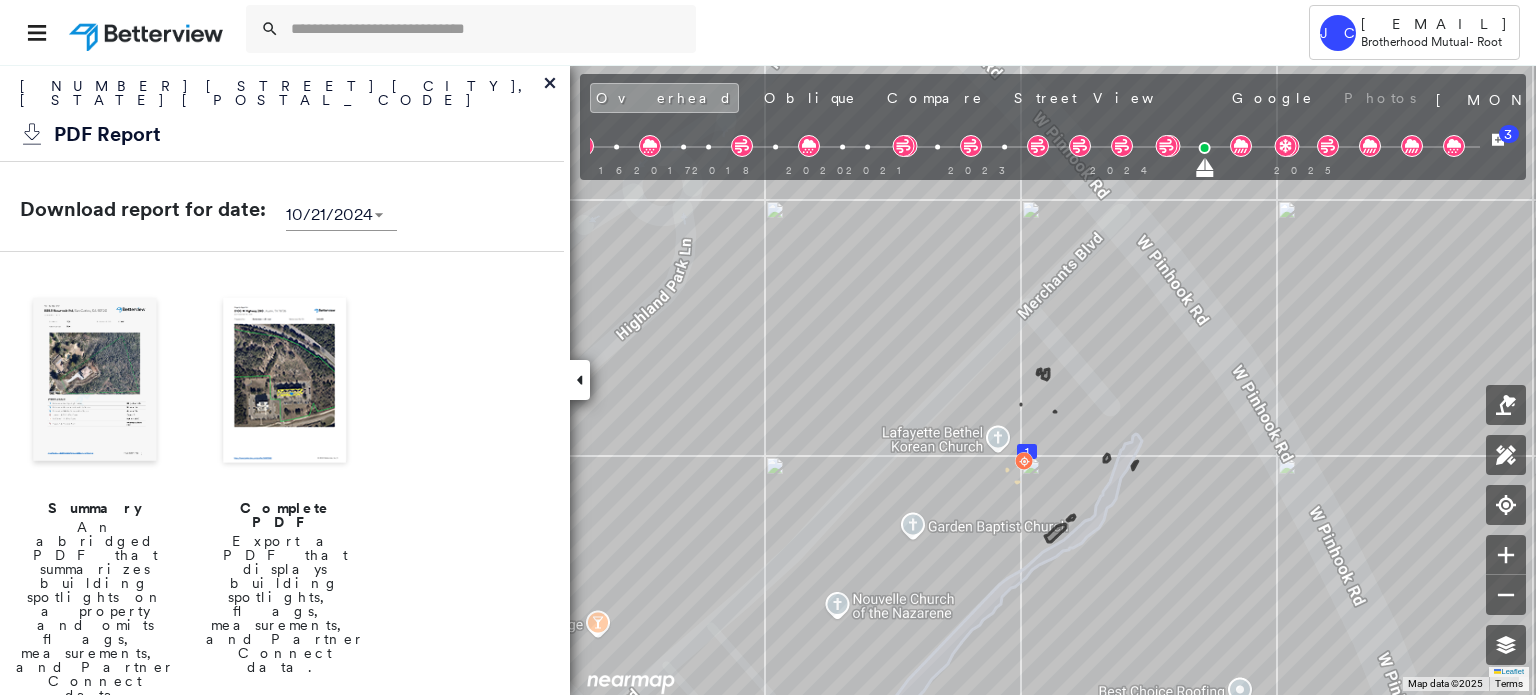 click at bounding box center (285, 382) 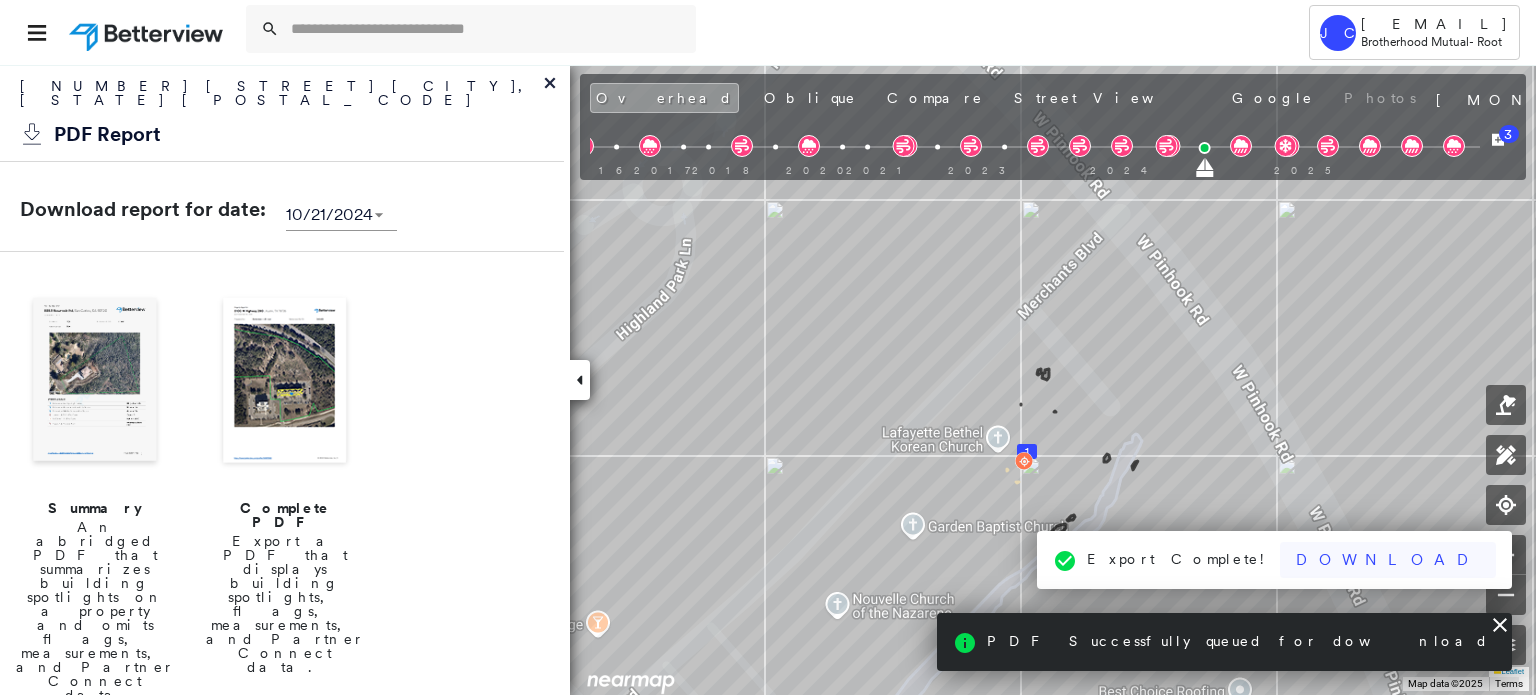 click on "Download" at bounding box center [1388, 560] 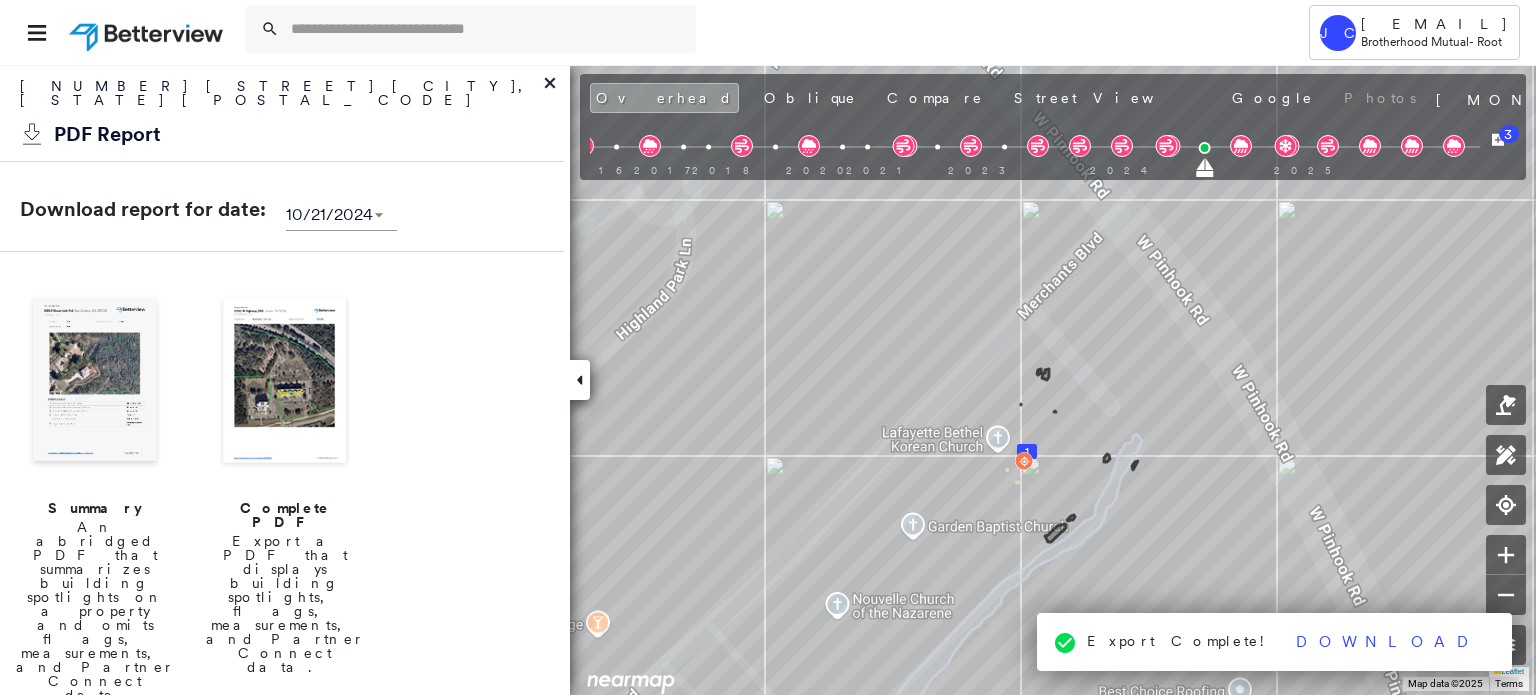 click on "Export Complete!" at bounding box center [1180, 641] 